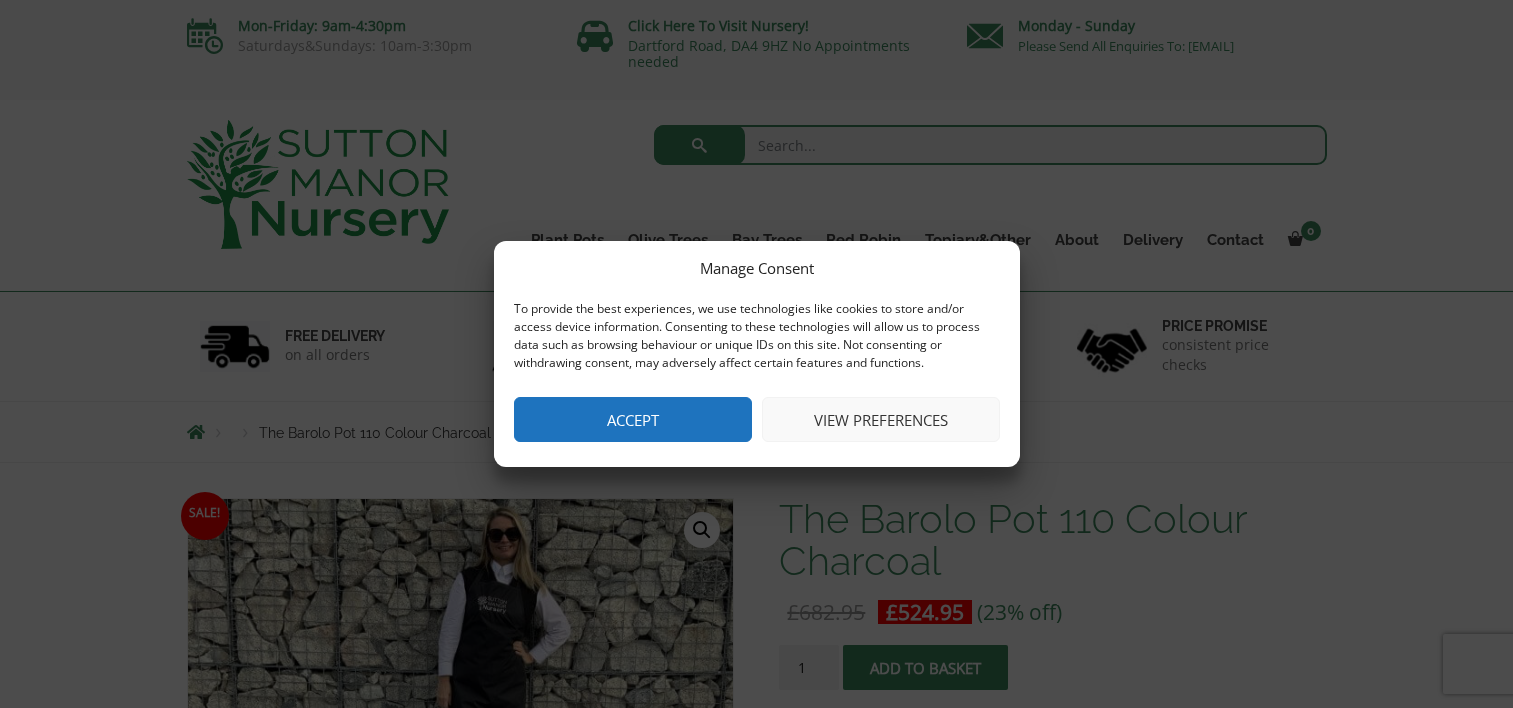scroll, scrollTop: 0, scrollLeft: 0, axis: both 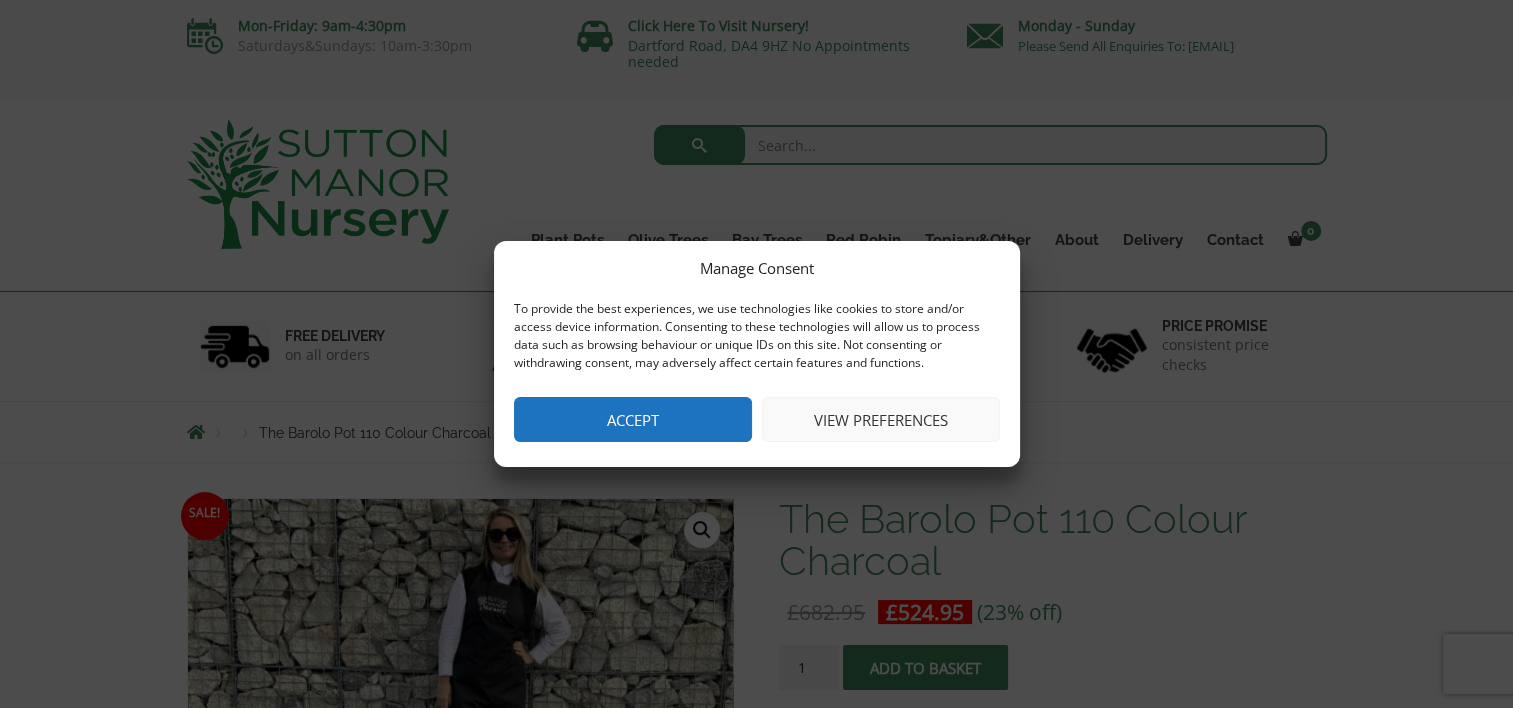 click on "Accept" at bounding box center (633, 419) 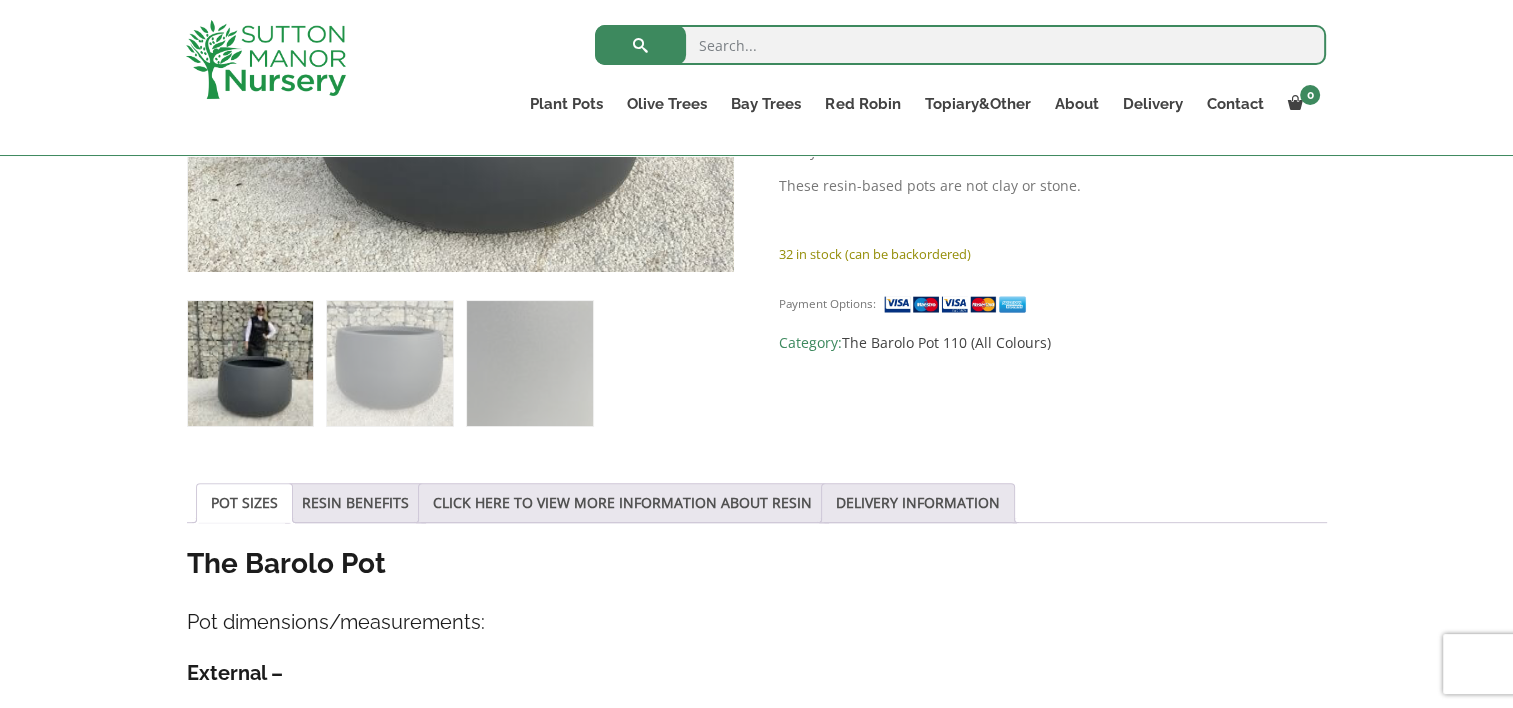 scroll, scrollTop: 800, scrollLeft: 0, axis: vertical 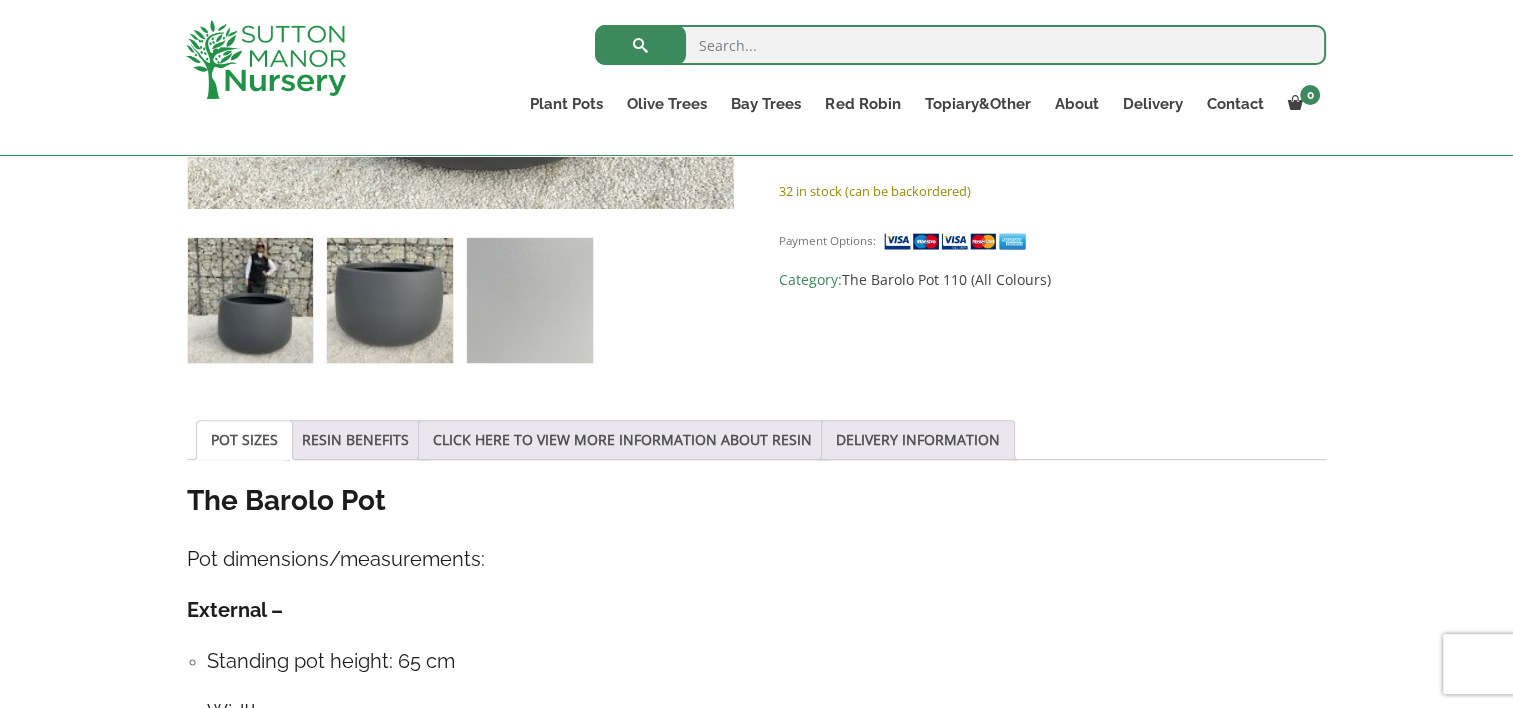 click at bounding box center (389, 300) 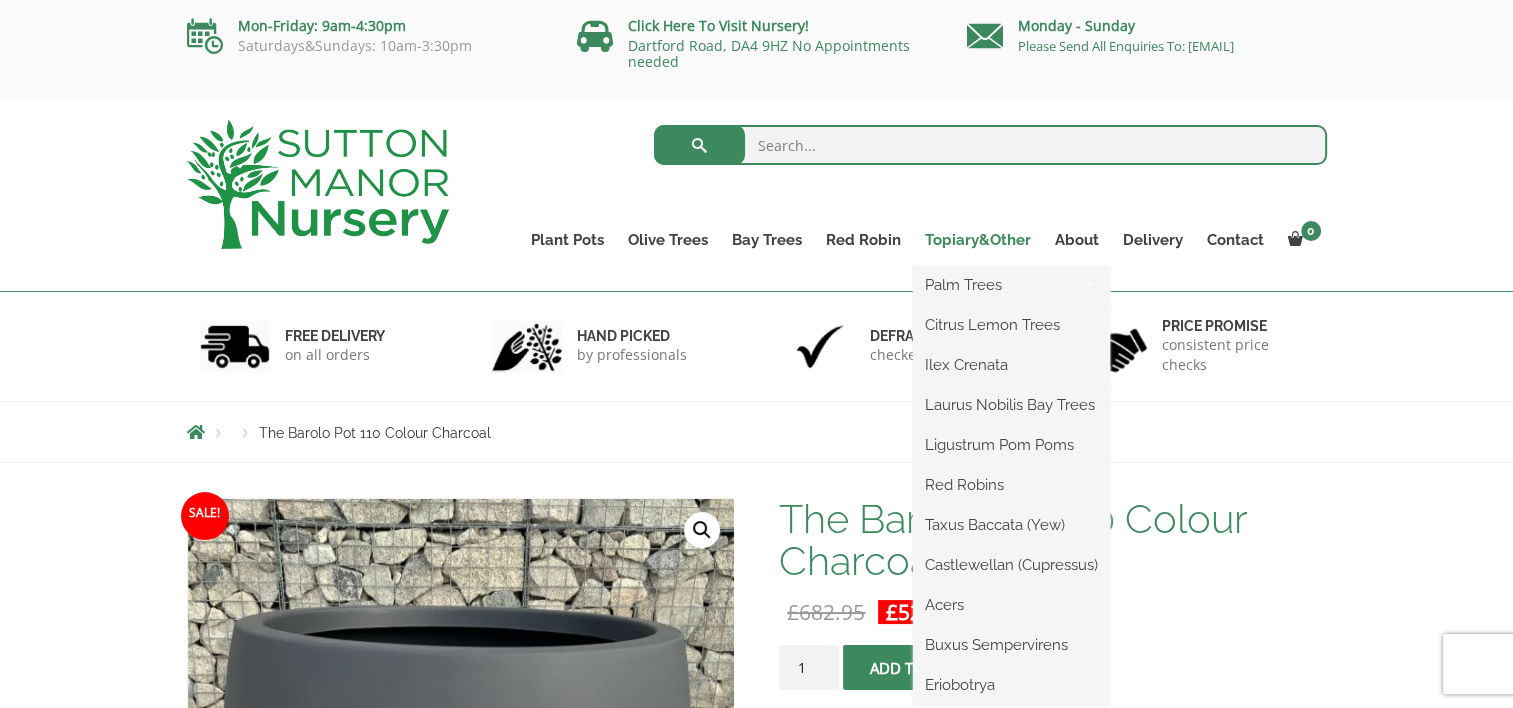 scroll, scrollTop: 100, scrollLeft: 0, axis: vertical 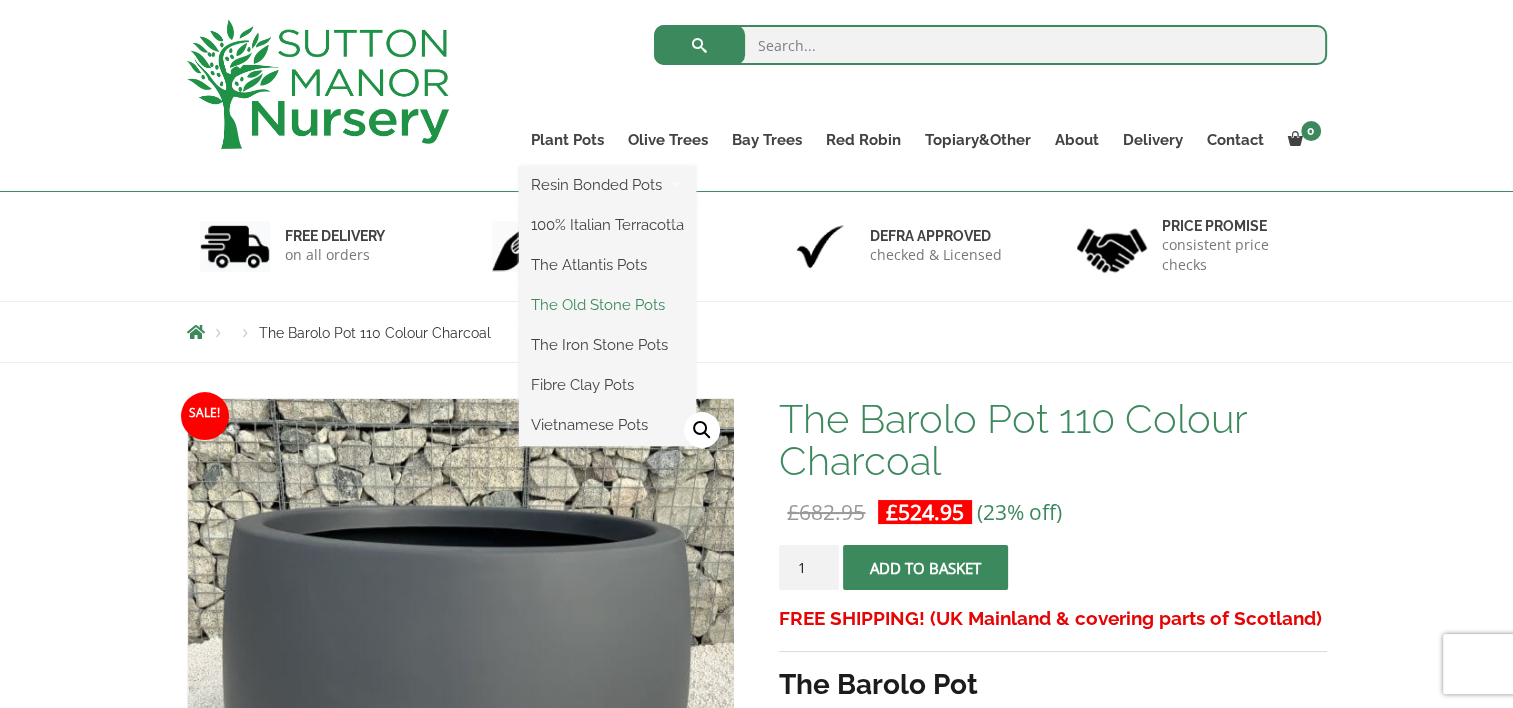 click on "The Old Stone Pots" at bounding box center [607, 305] 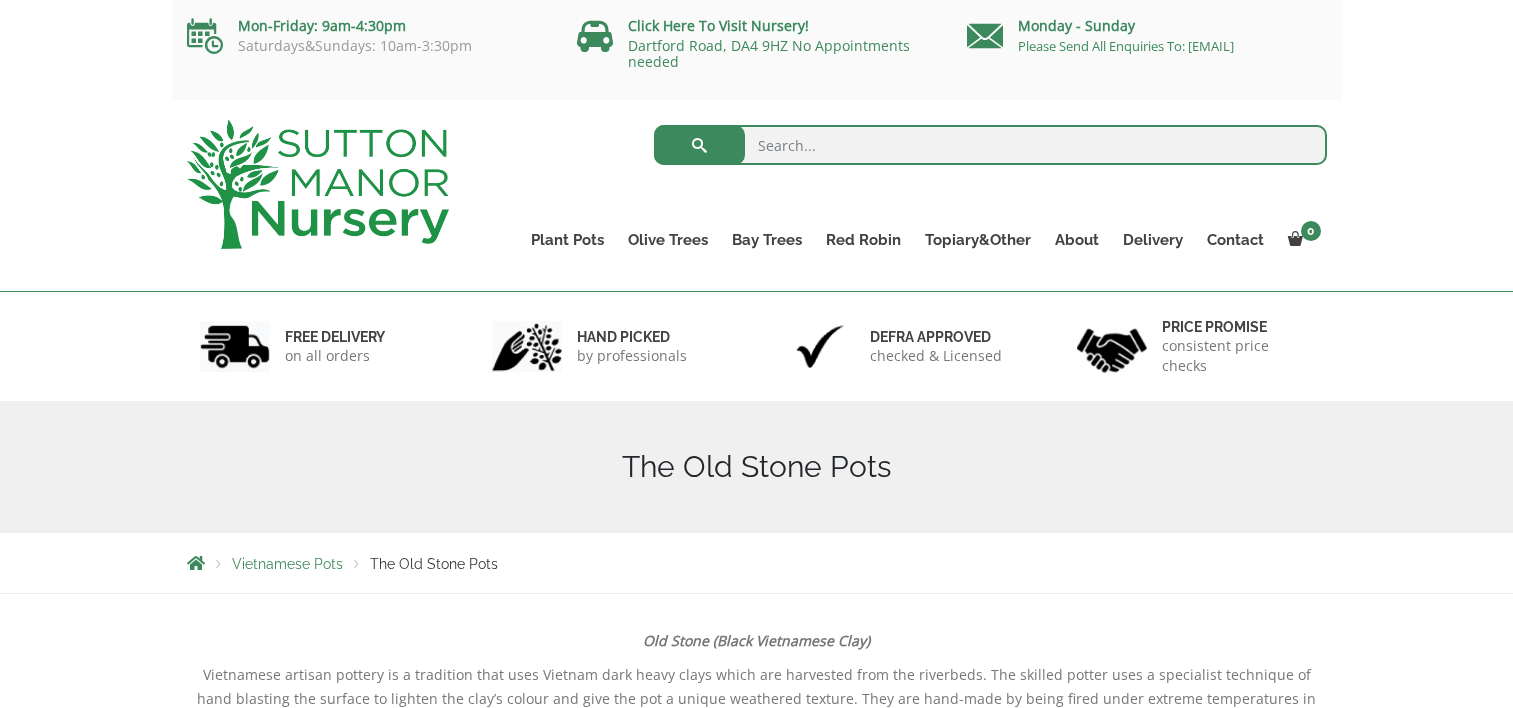 scroll, scrollTop: 0, scrollLeft: 0, axis: both 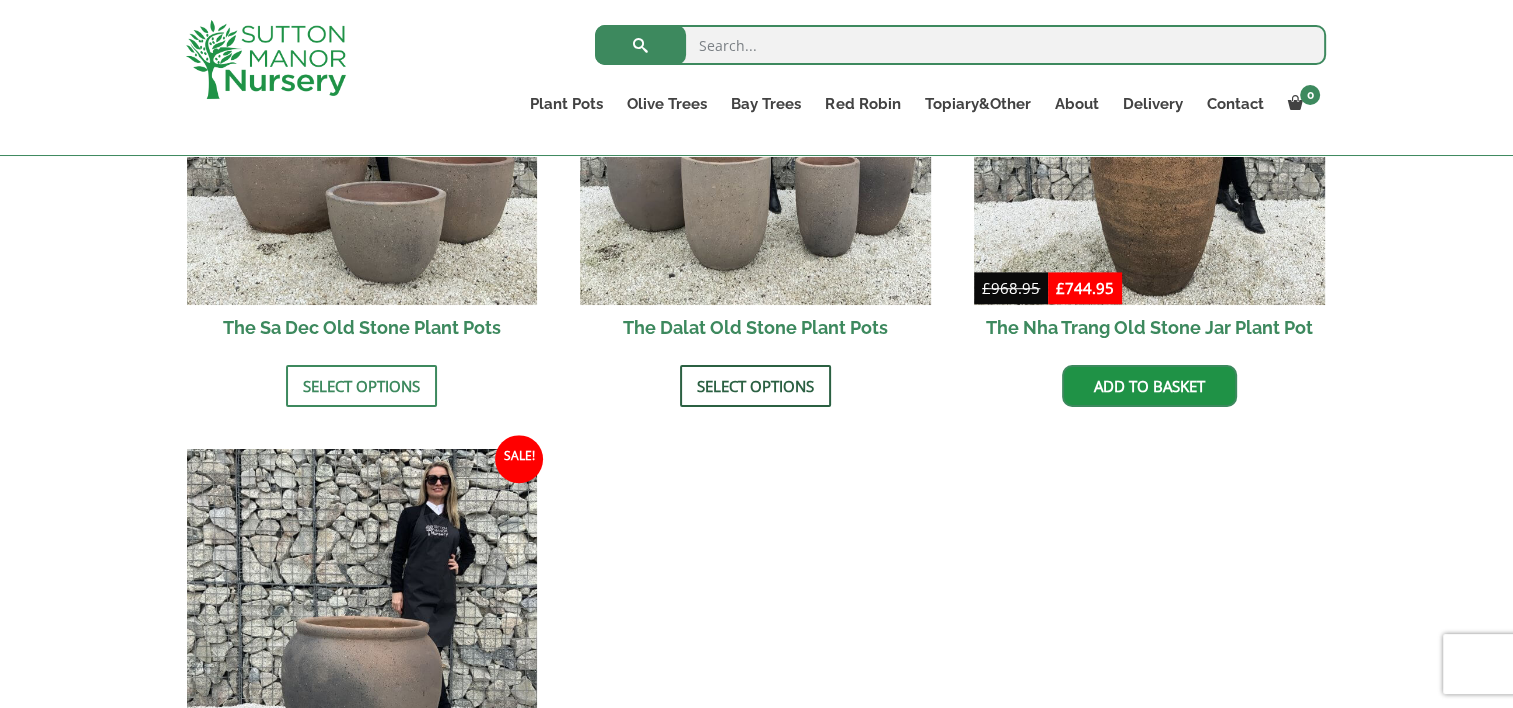 click on "Select options" at bounding box center [755, 386] 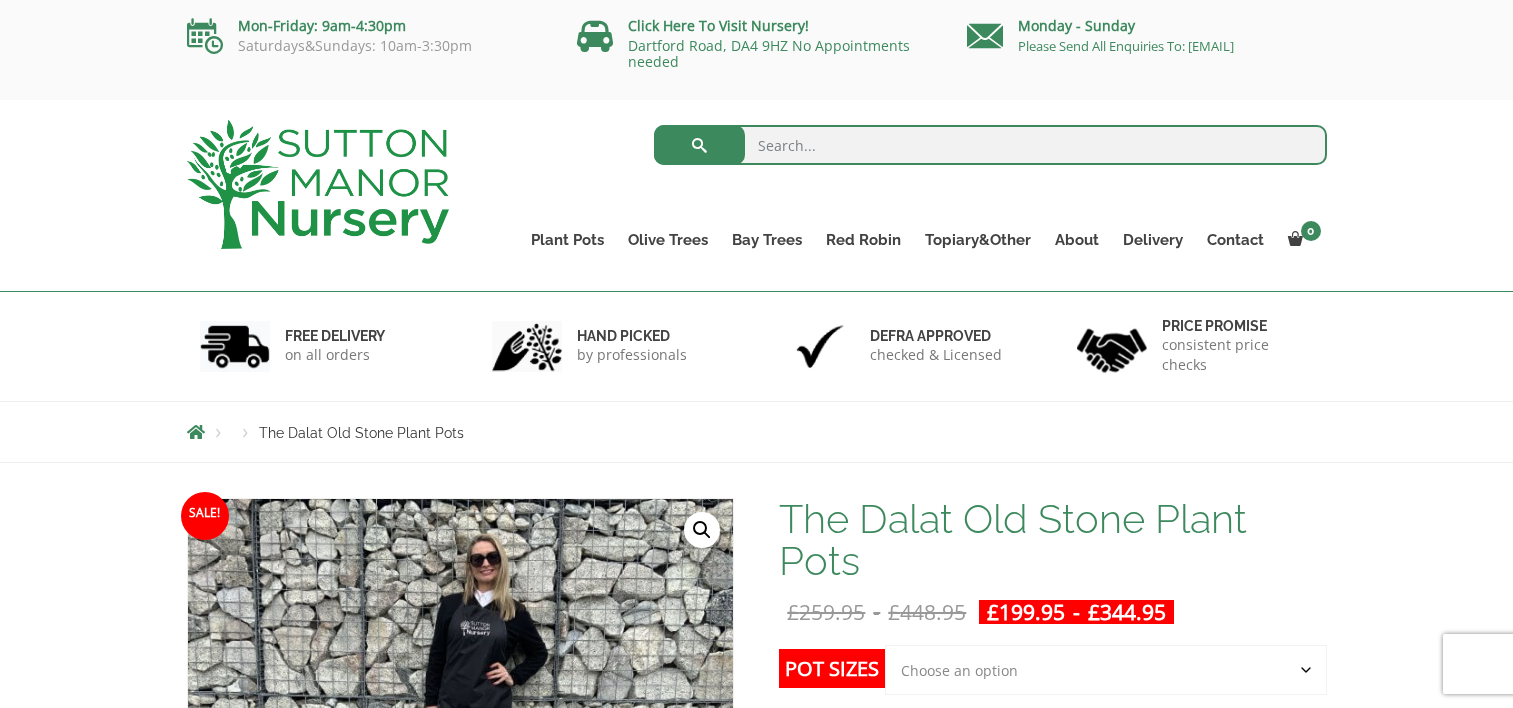 scroll, scrollTop: 64, scrollLeft: 0, axis: vertical 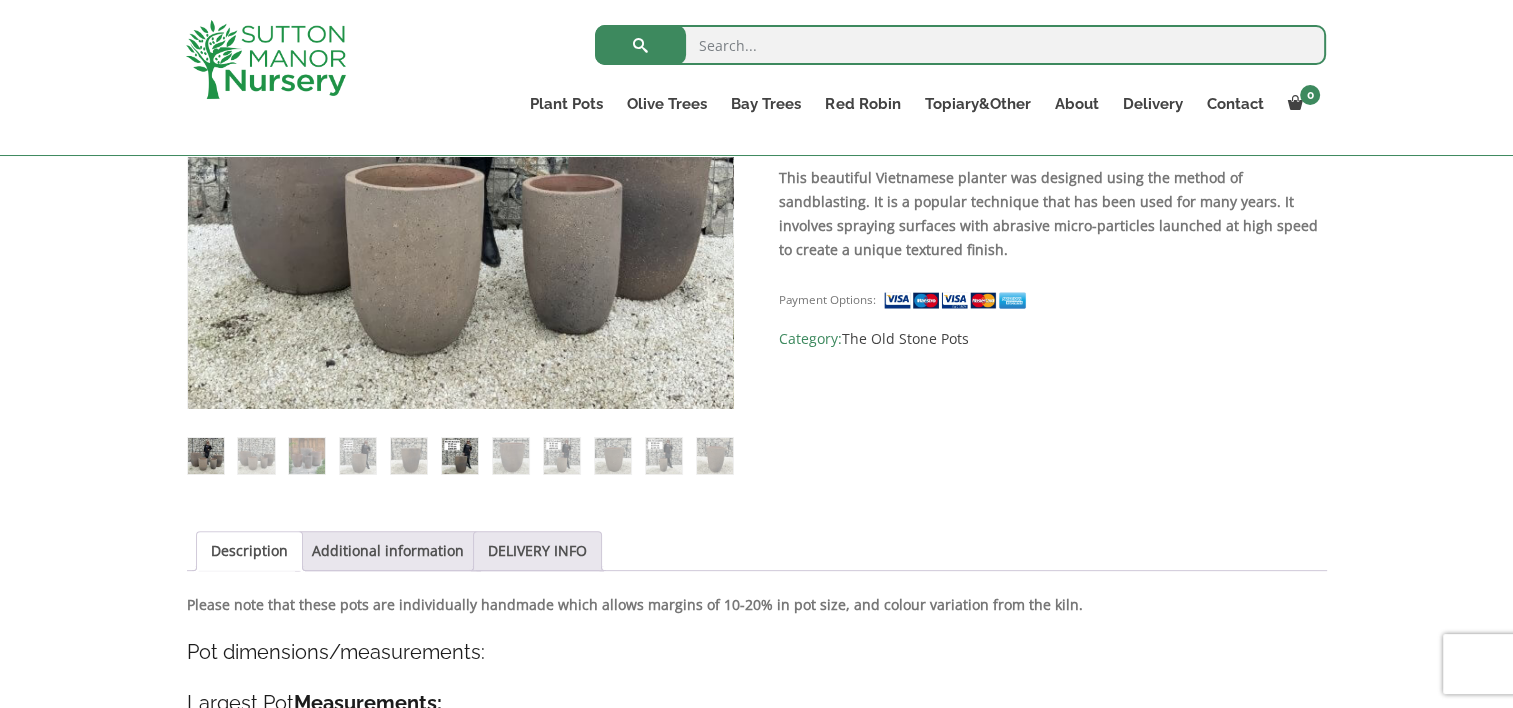 click at bounding box center [460, 456] 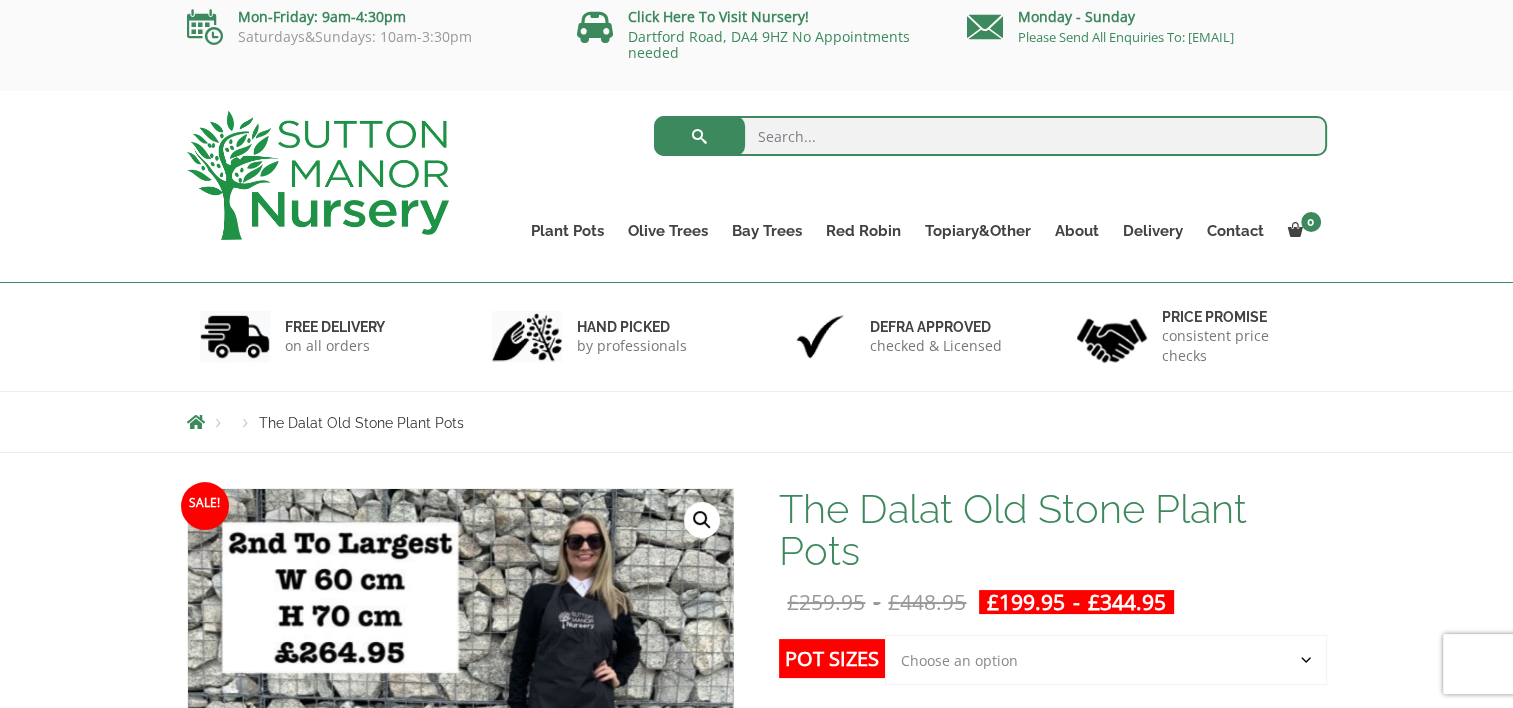 scroll, scrollTop: 0, scrollLeft: 0, axis: both 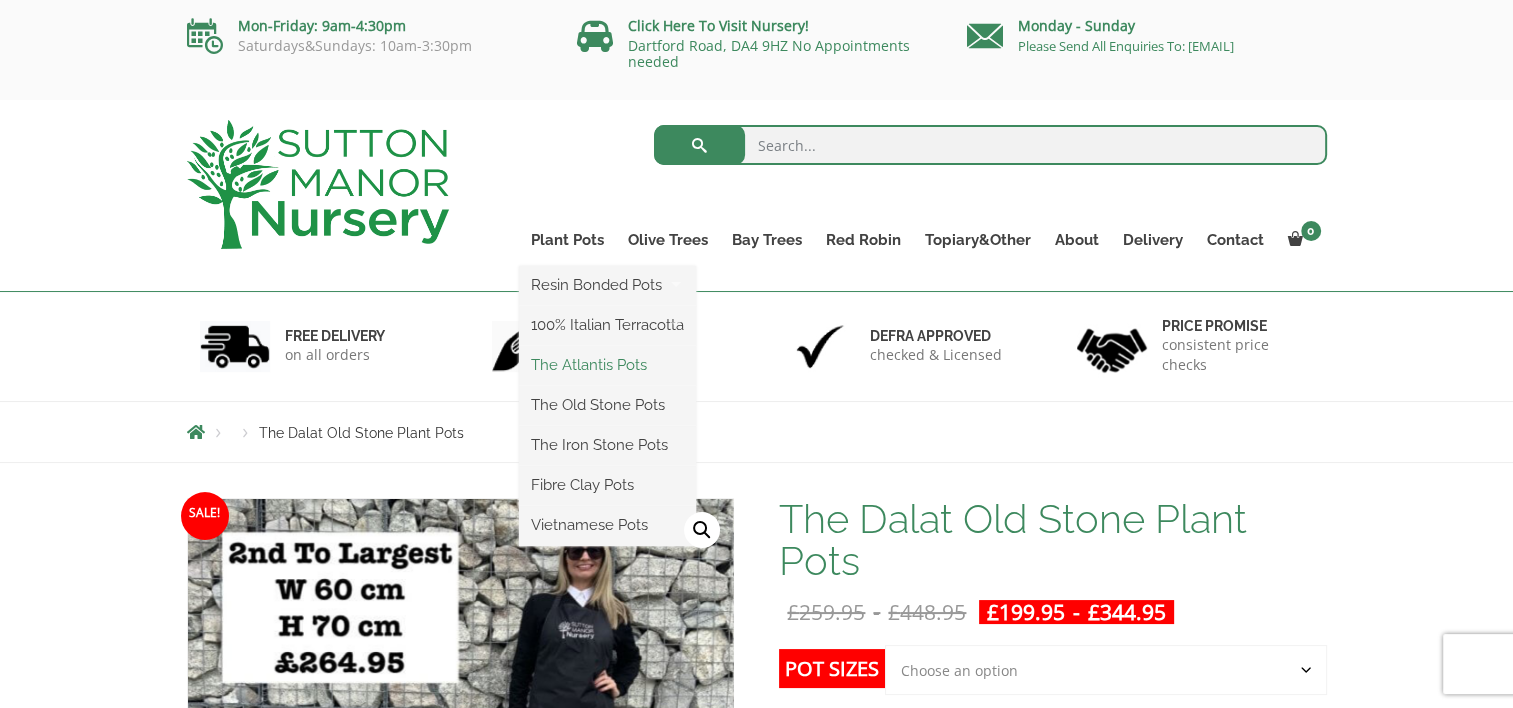 click on "The Atlantis Pots" at bounding box center (607, 365) 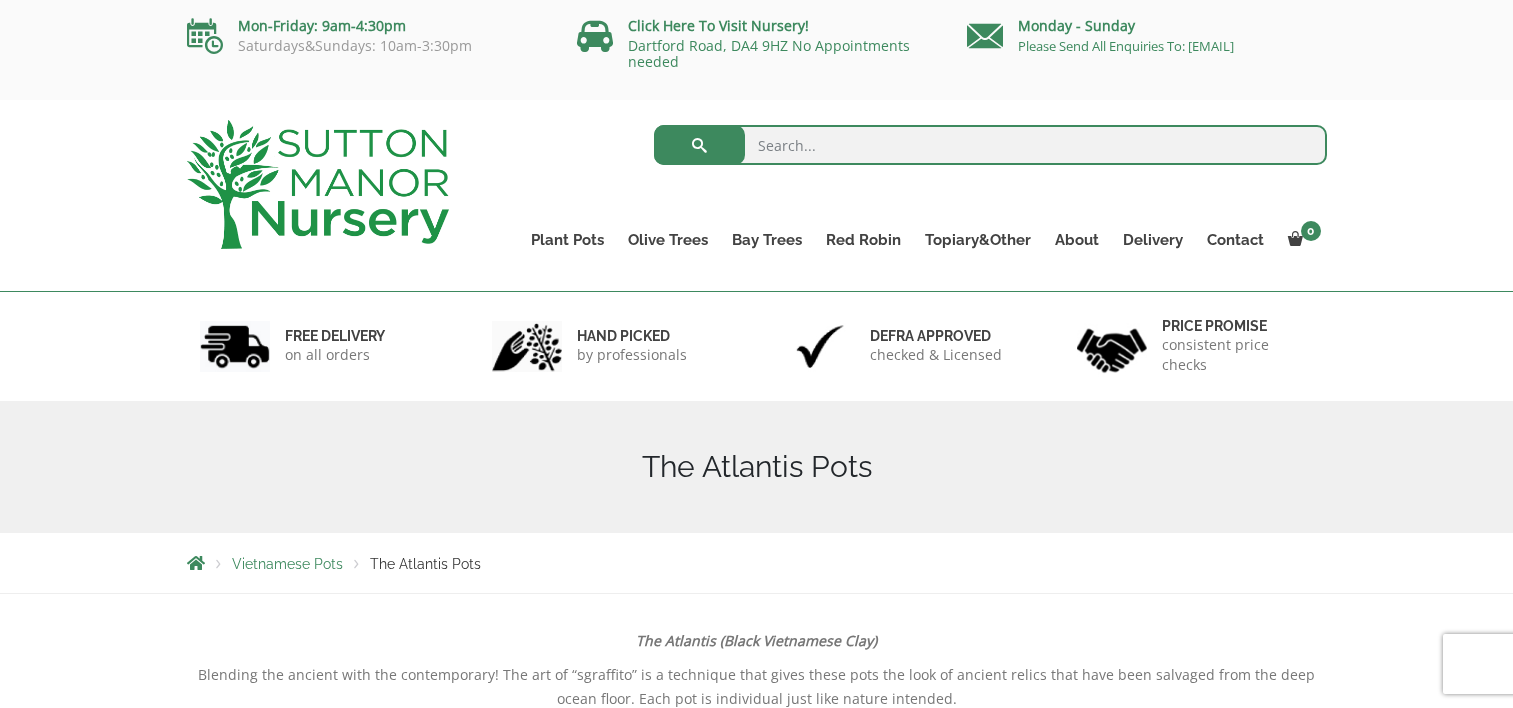 scroll, scrollTop: 0, scrollLeft: 0, axis: both 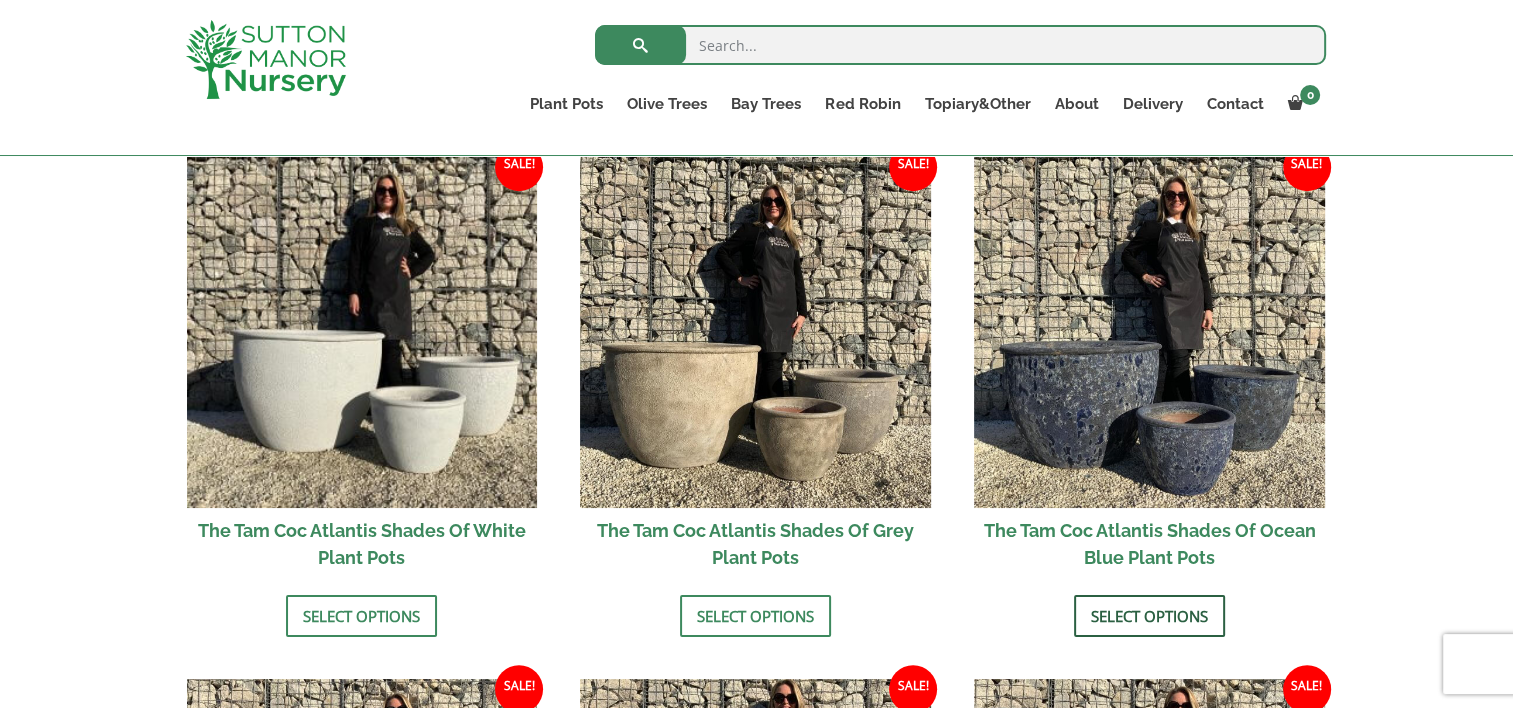 click on "Select options" at bounding box center (1149, 616) 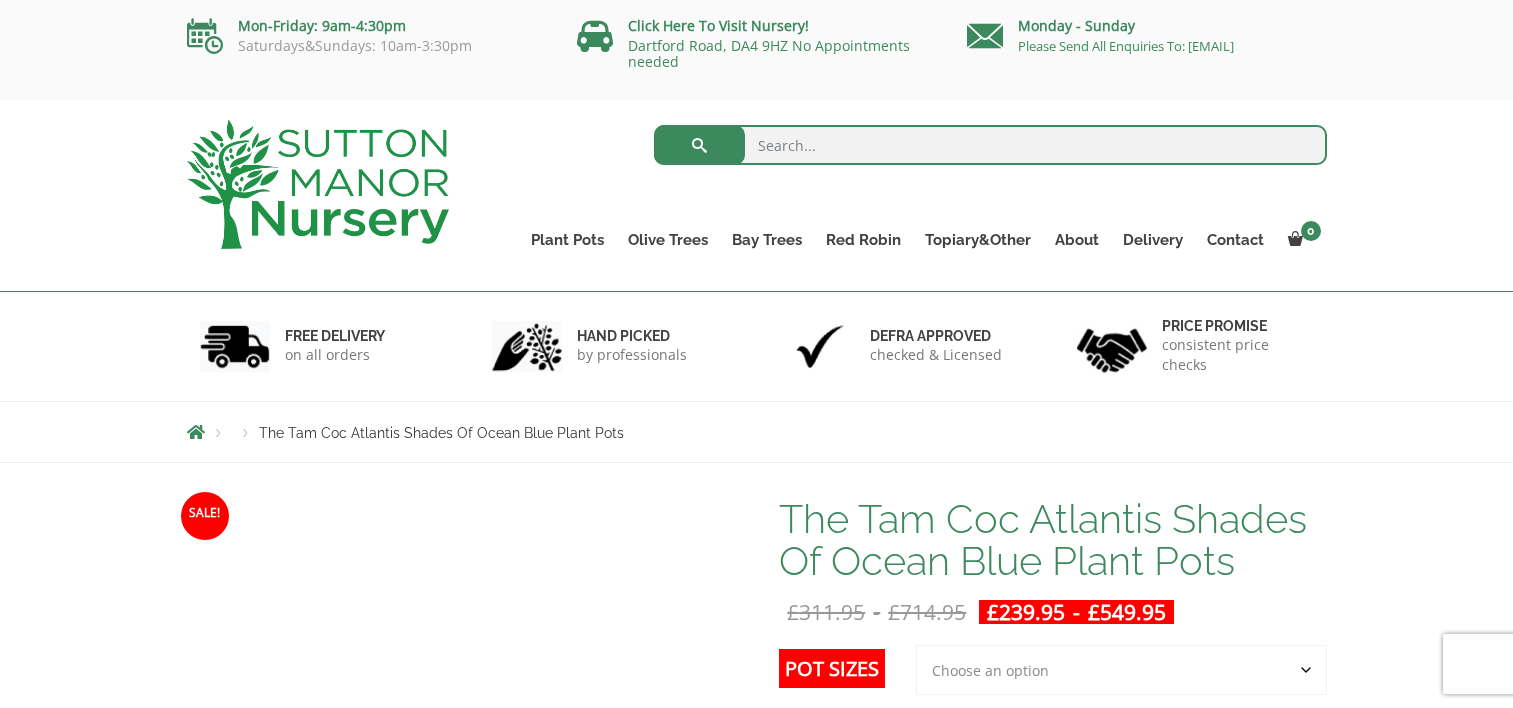 scroll, scrollTop: 0, scrollLeft: 0, axis: both 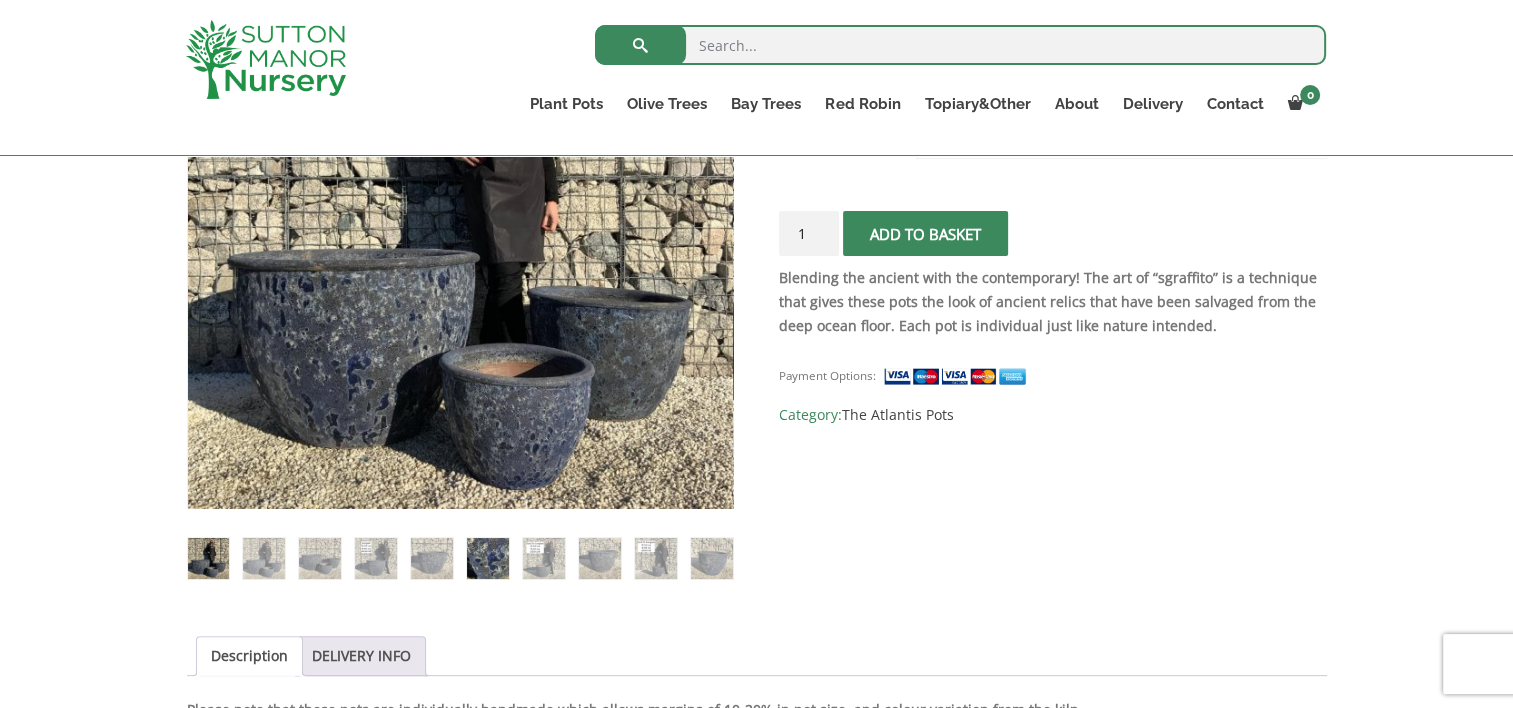 click at bounding box center (487, 558) 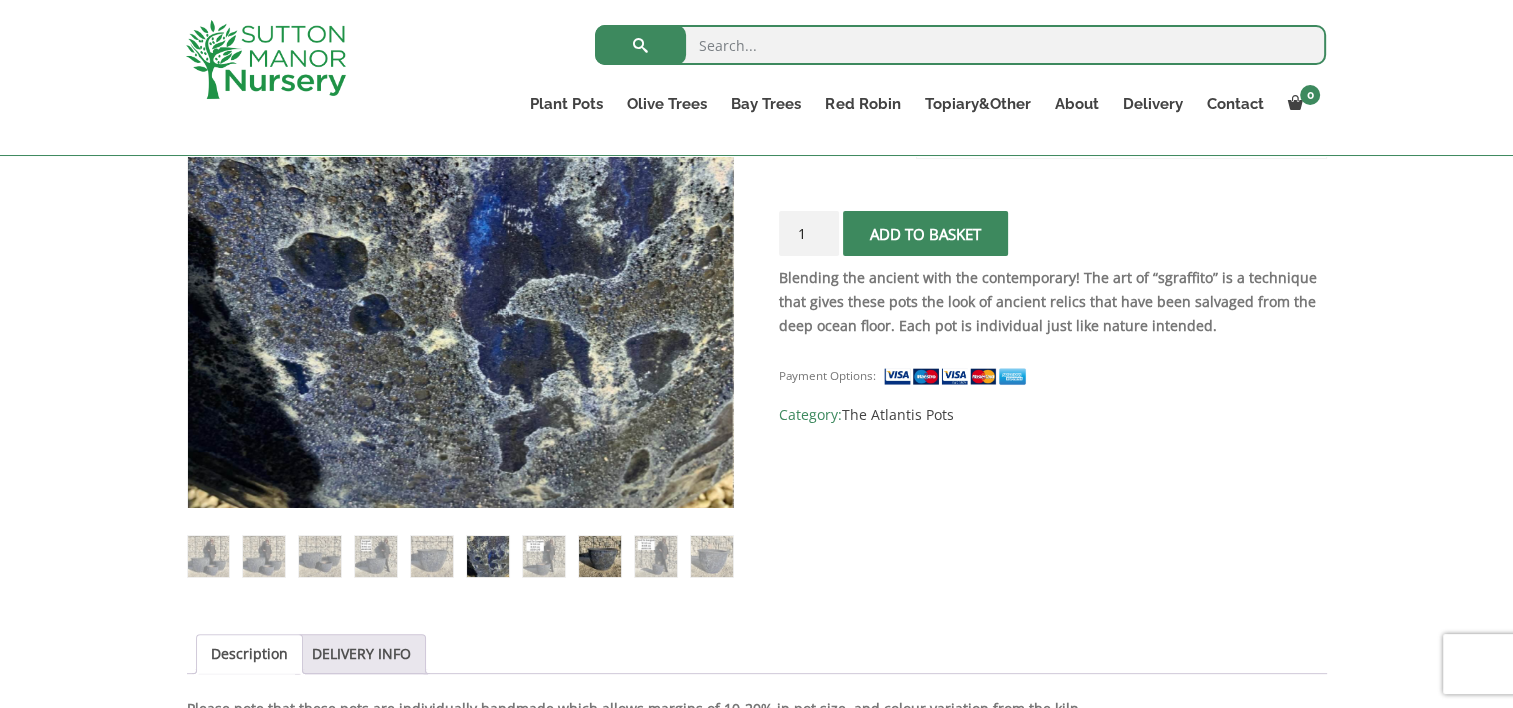 click at bounding box center [599, 556] 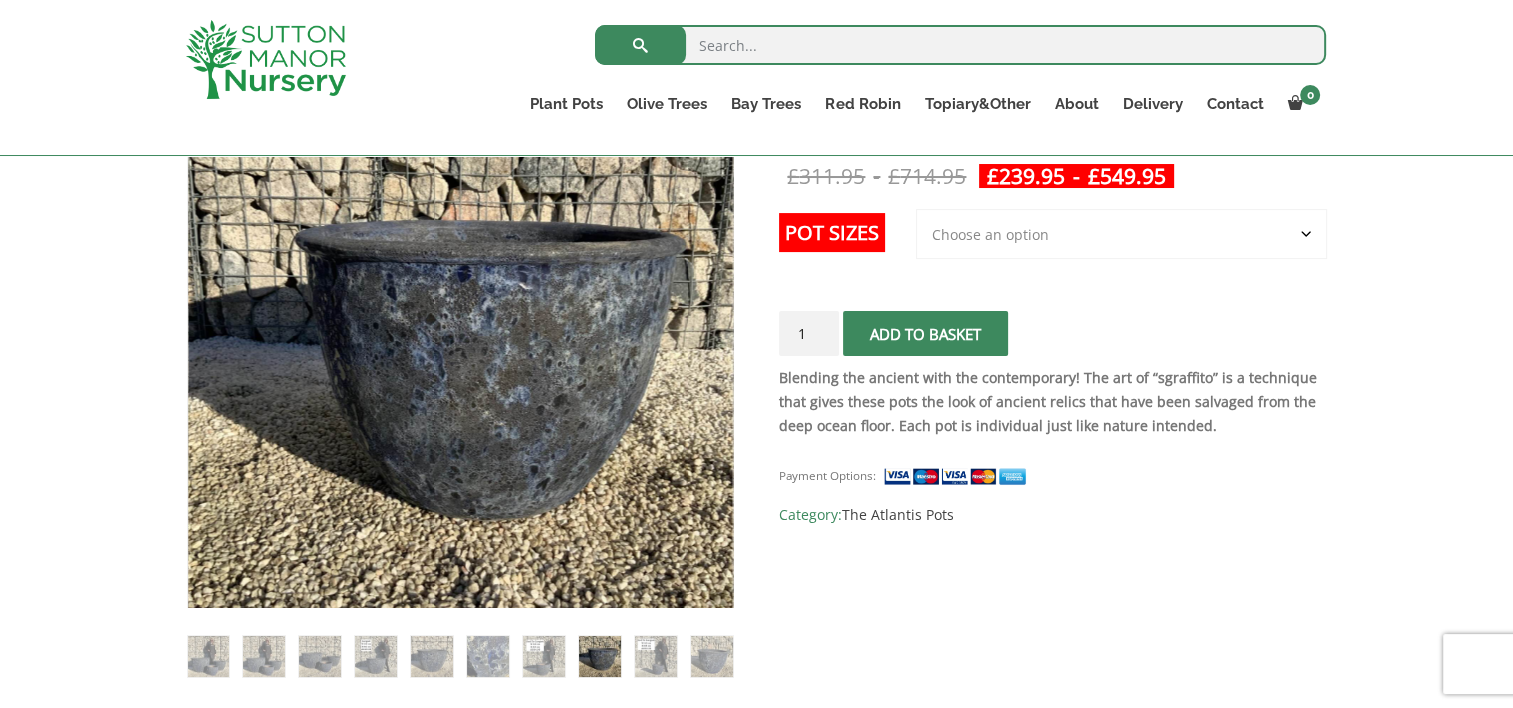 scroll, scrollTop: 300, scrollLeft: 0, axis: vertical 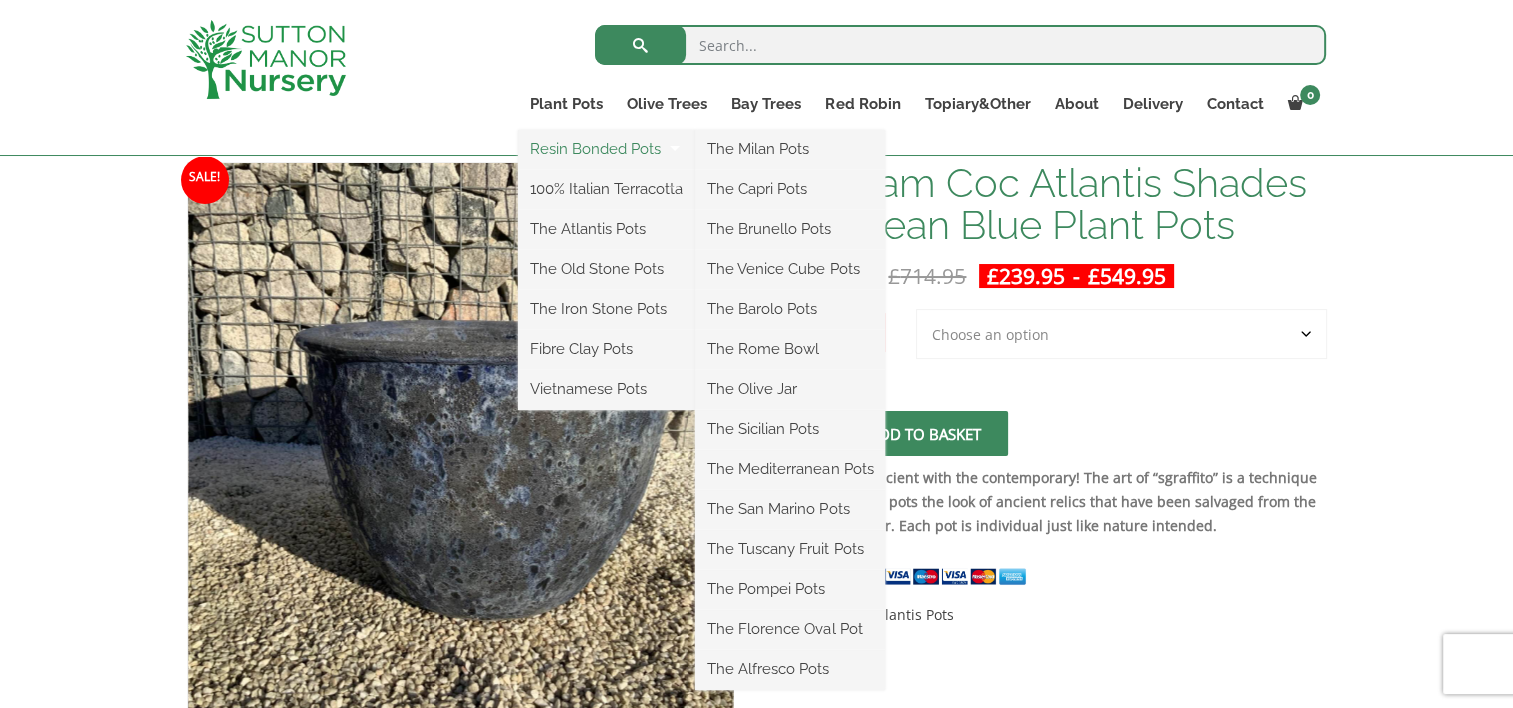 click on "Resin Bonded Pots" at bounding box center [606, 149] 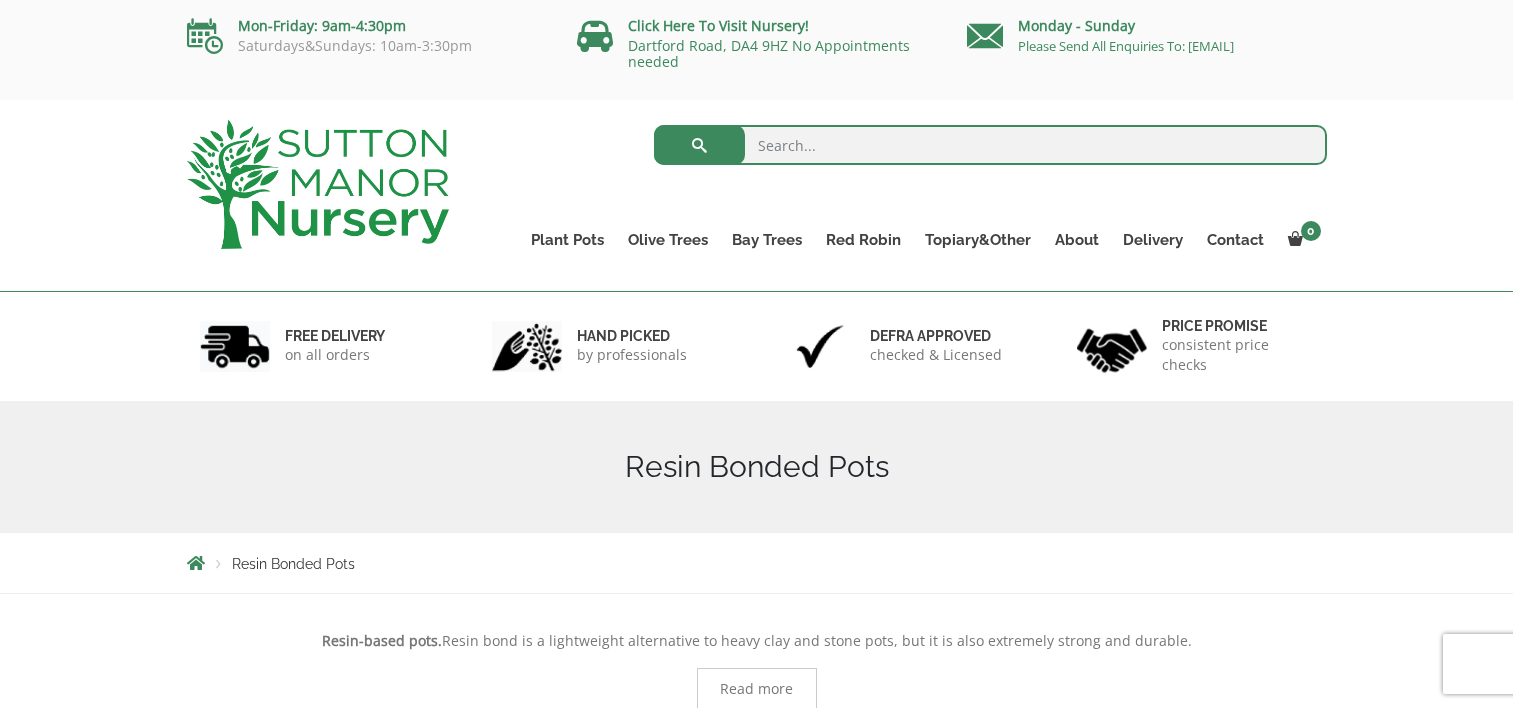 scroll, scrollTop: 0, scrollLeft: 0, axis: both 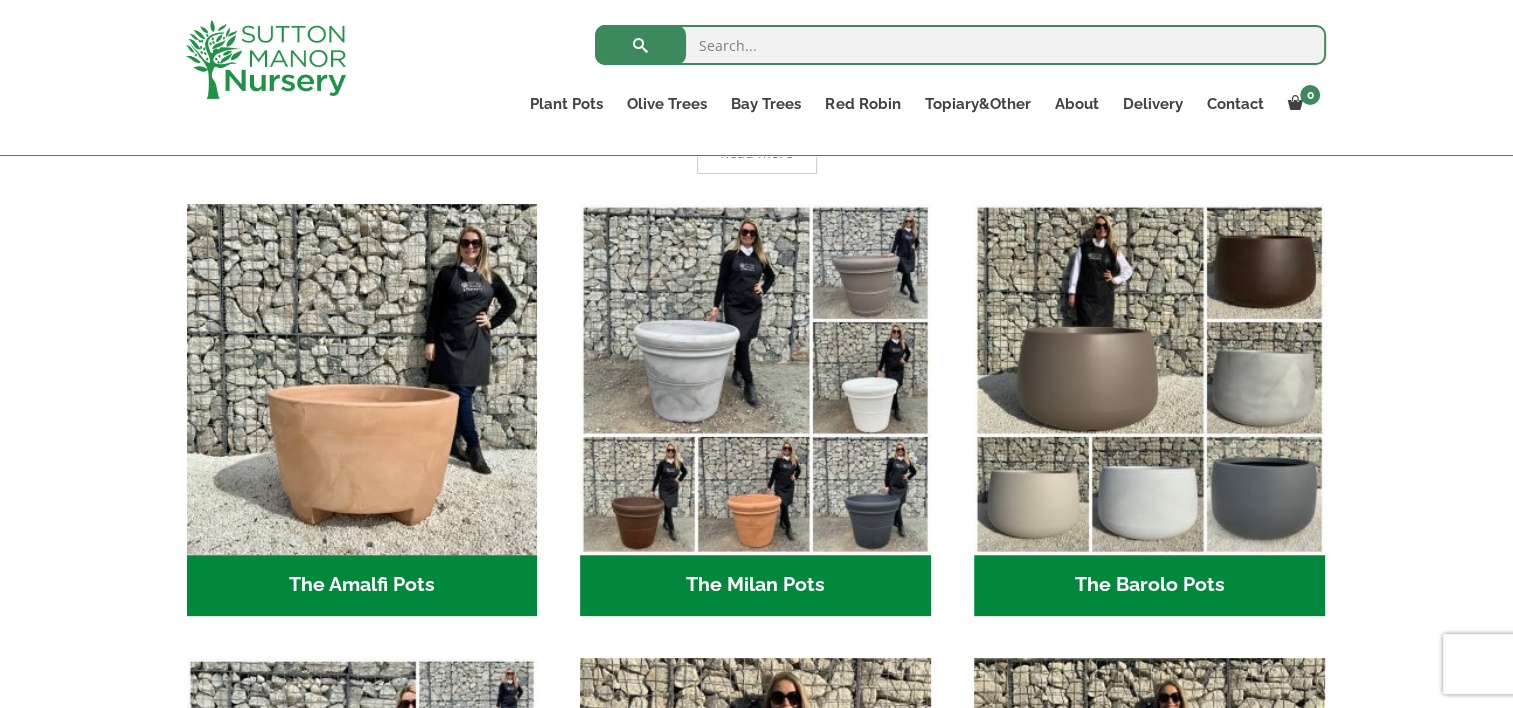 click on "The Amalfi Pots  (3)" at bounding box center [362, 586] 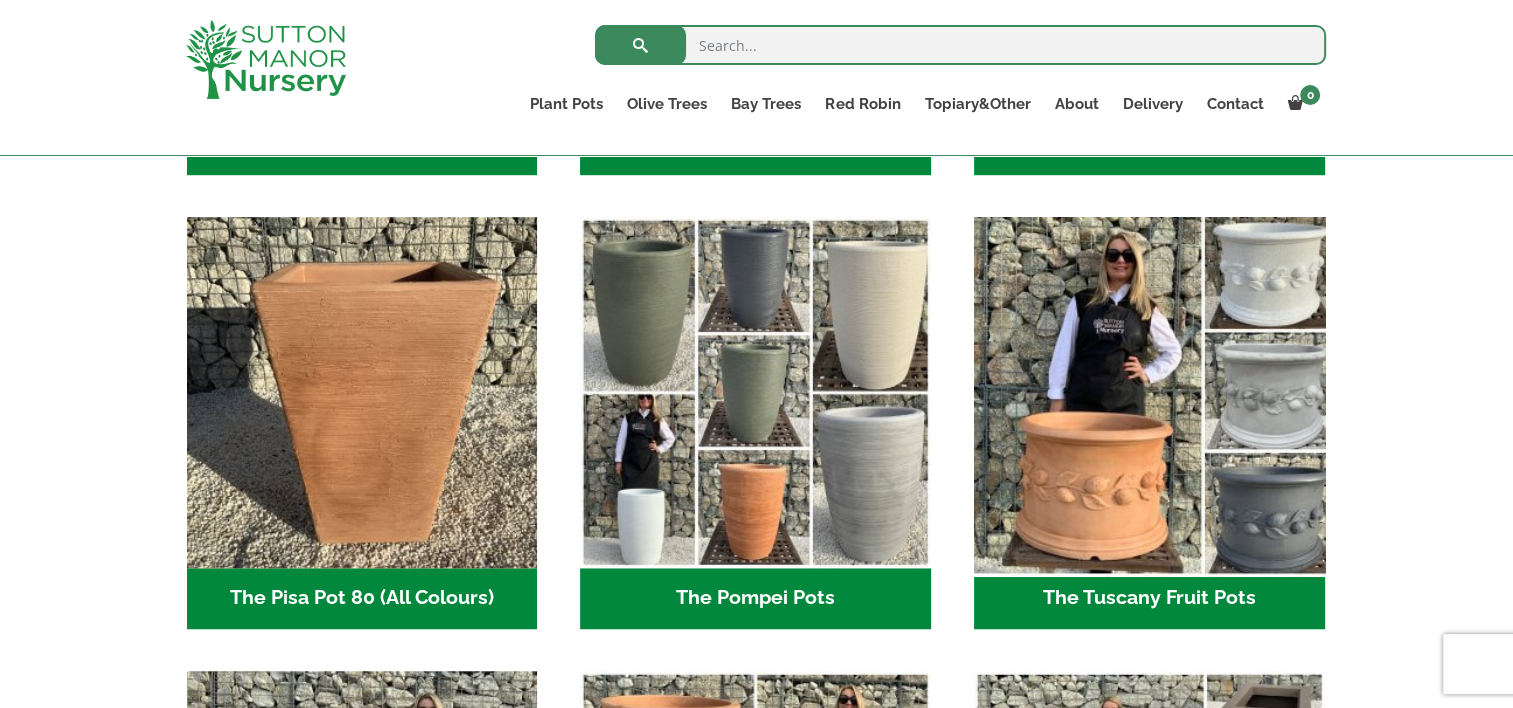 scroll, scrollTop: 1400, scrollLeft: 0, axis: vertical 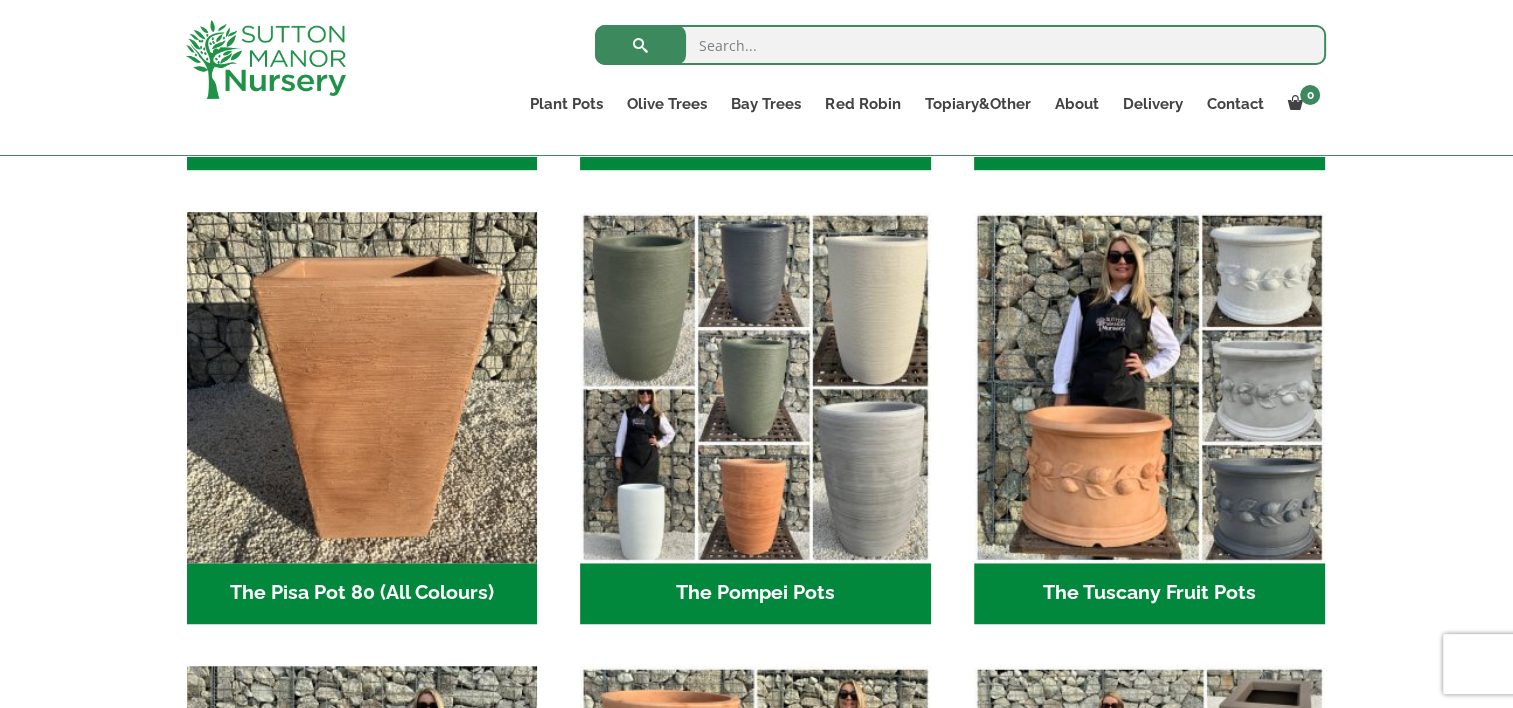 click on "The Pompei Pots  (18)" at bounding box center (755, 594) 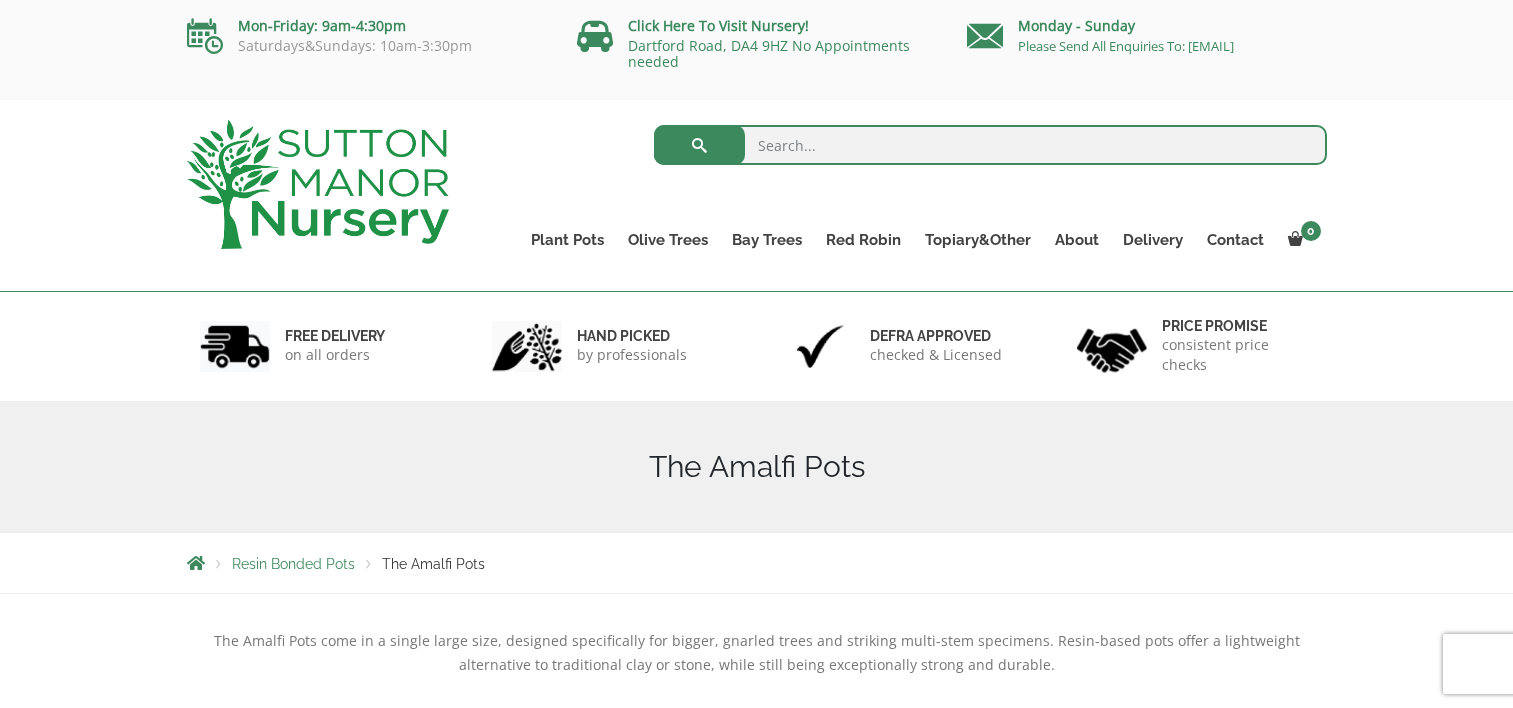 scroll, scrollTop: 0, scrollLeft: 0, axis: both 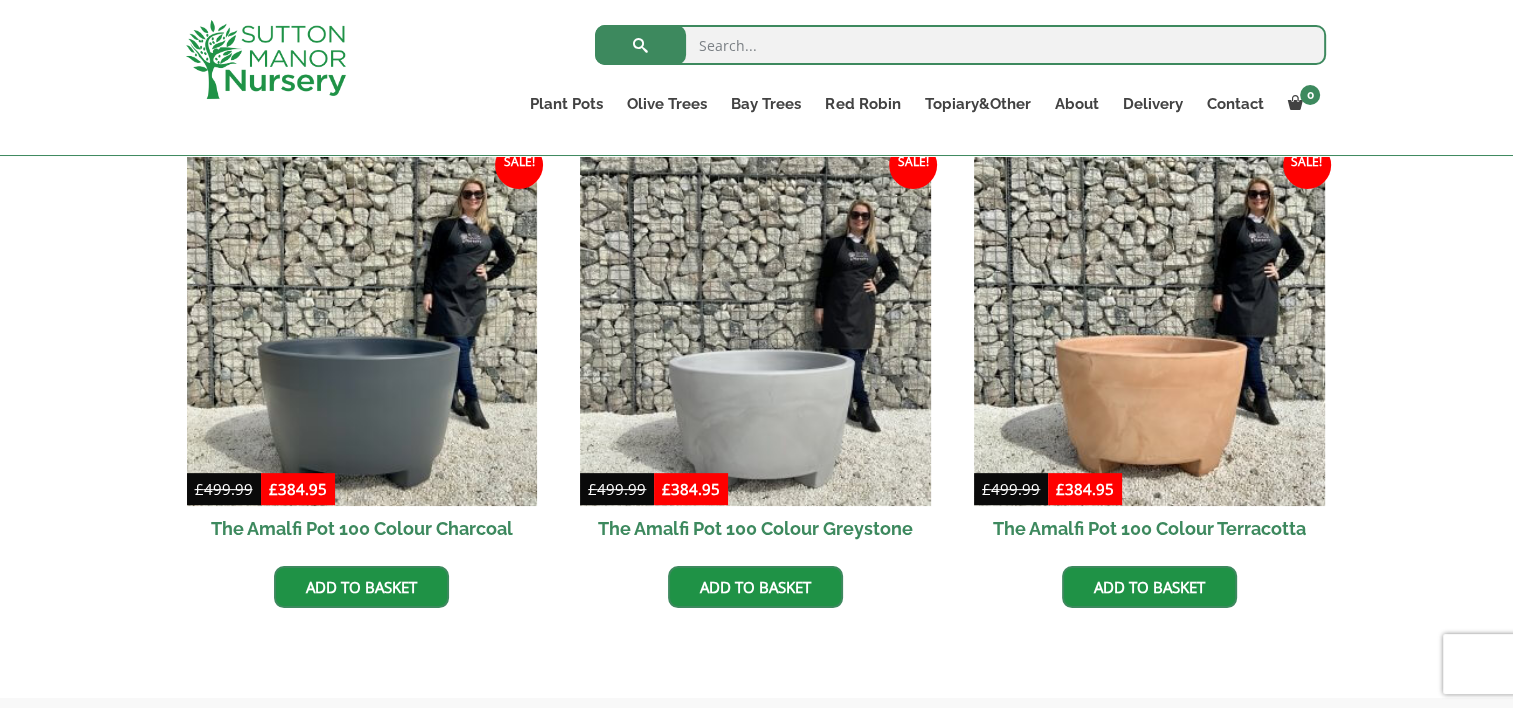 click on "The Amalfi Pot 100 Colour Greystone" at bounding box center [755, 528] 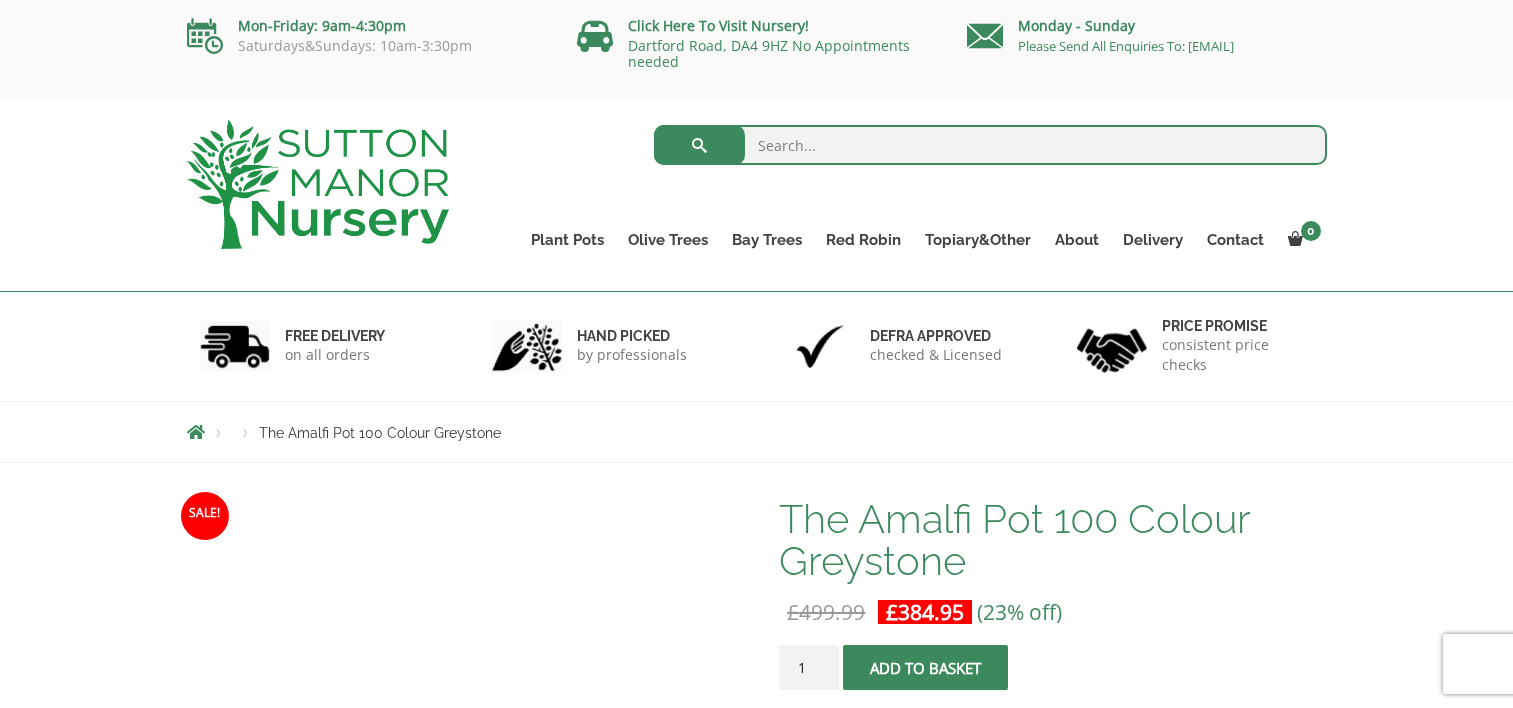 scroll, scrollTop: 0, scrollLeft: 0, axis: both 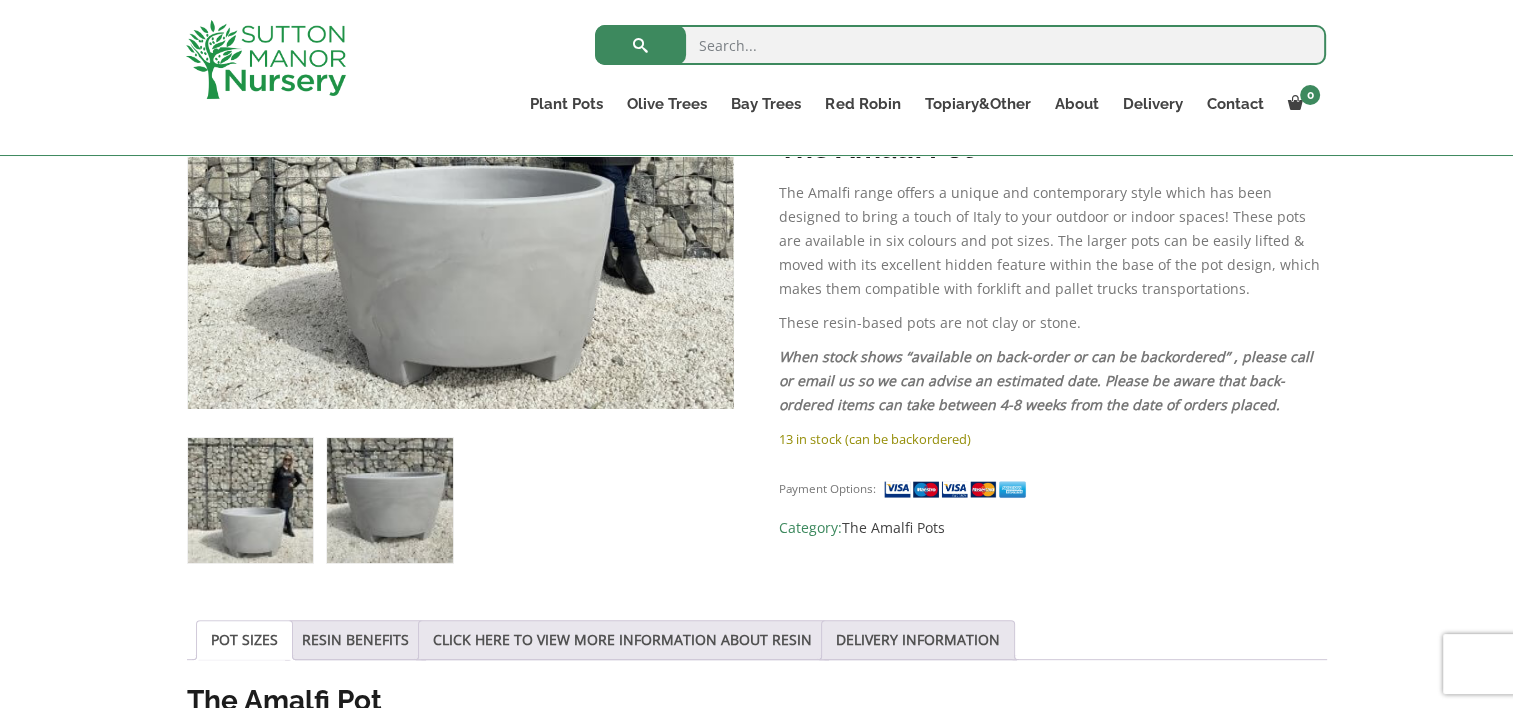 click at bounding box center (389, 500) 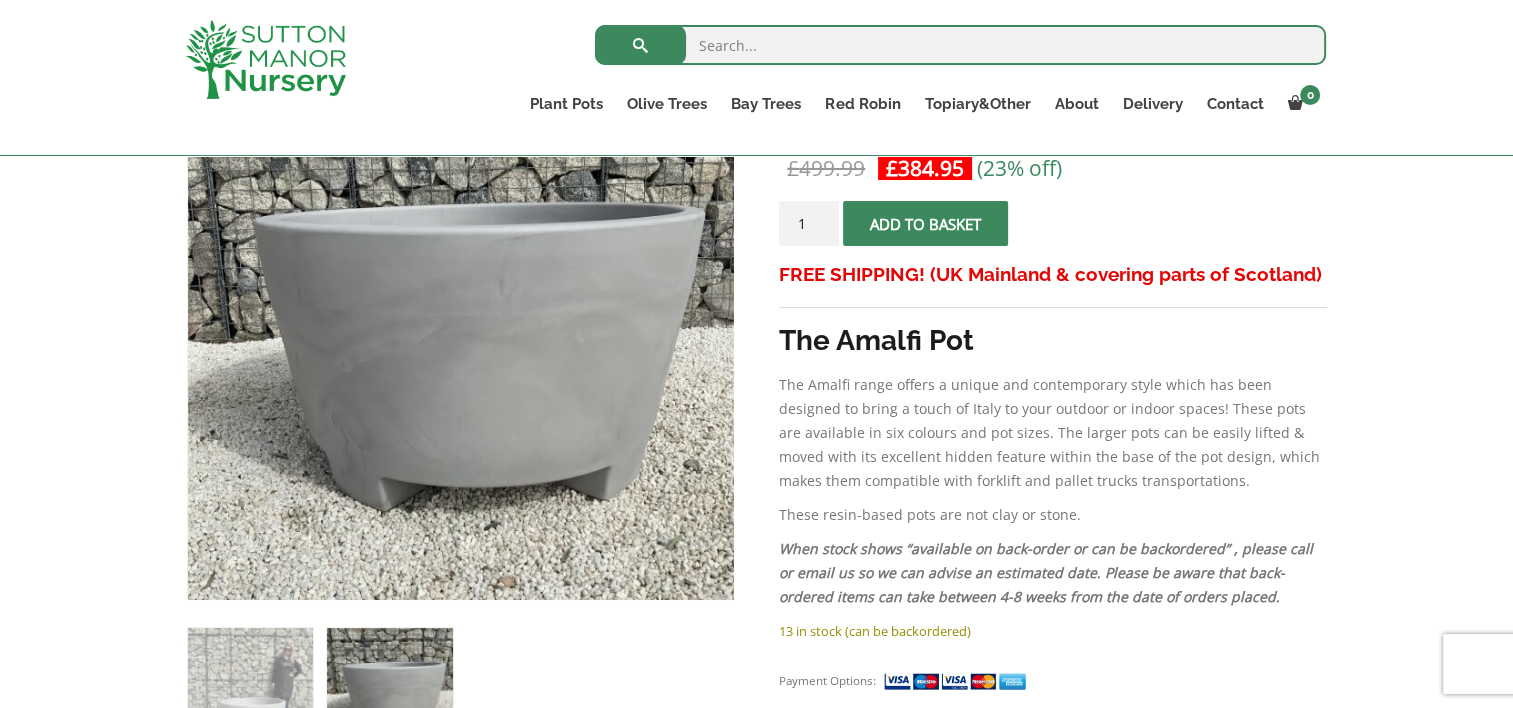 scroll, scrollTop: 400, scrollLeft: 0, axis: vertical 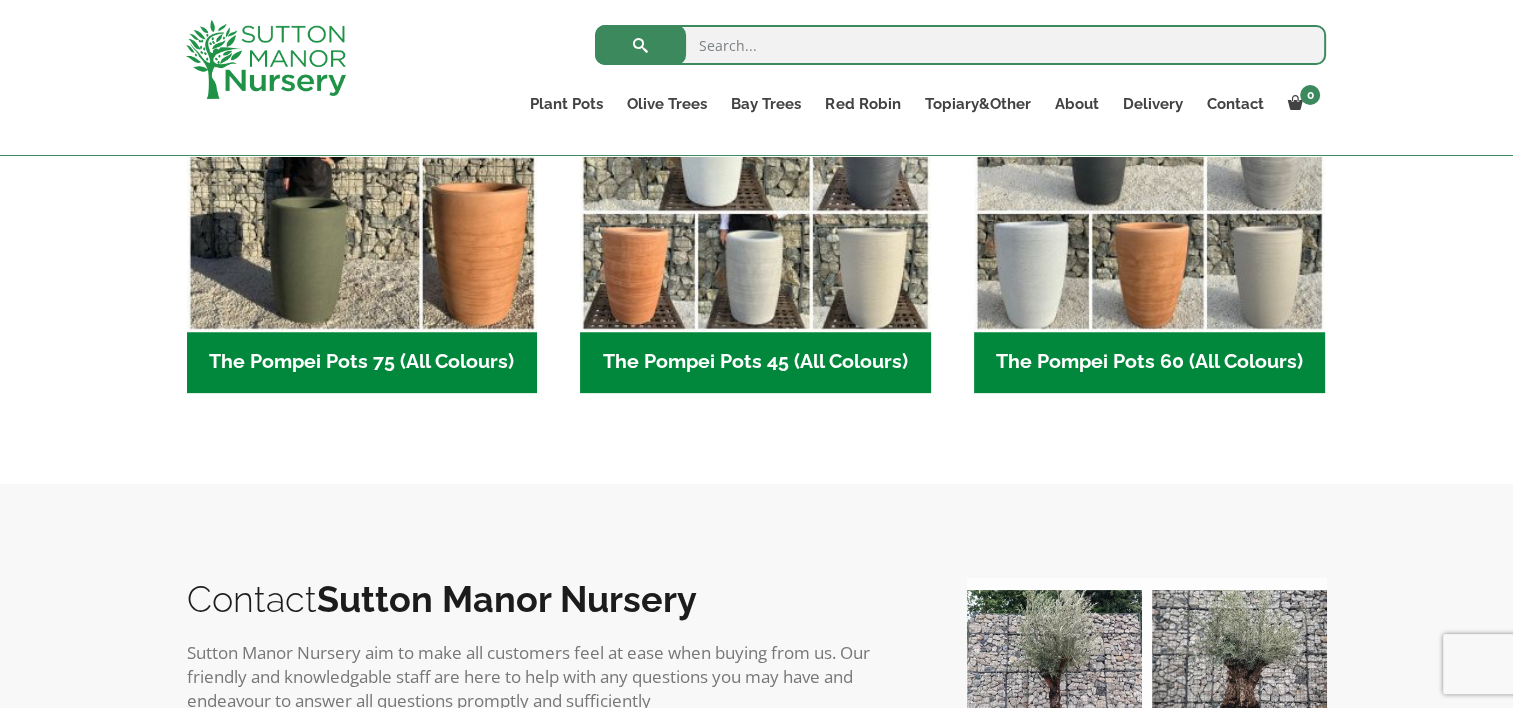 click on "The Pompei Pots 75 (All Colours)  (6)" at bounding box center (362, 363) 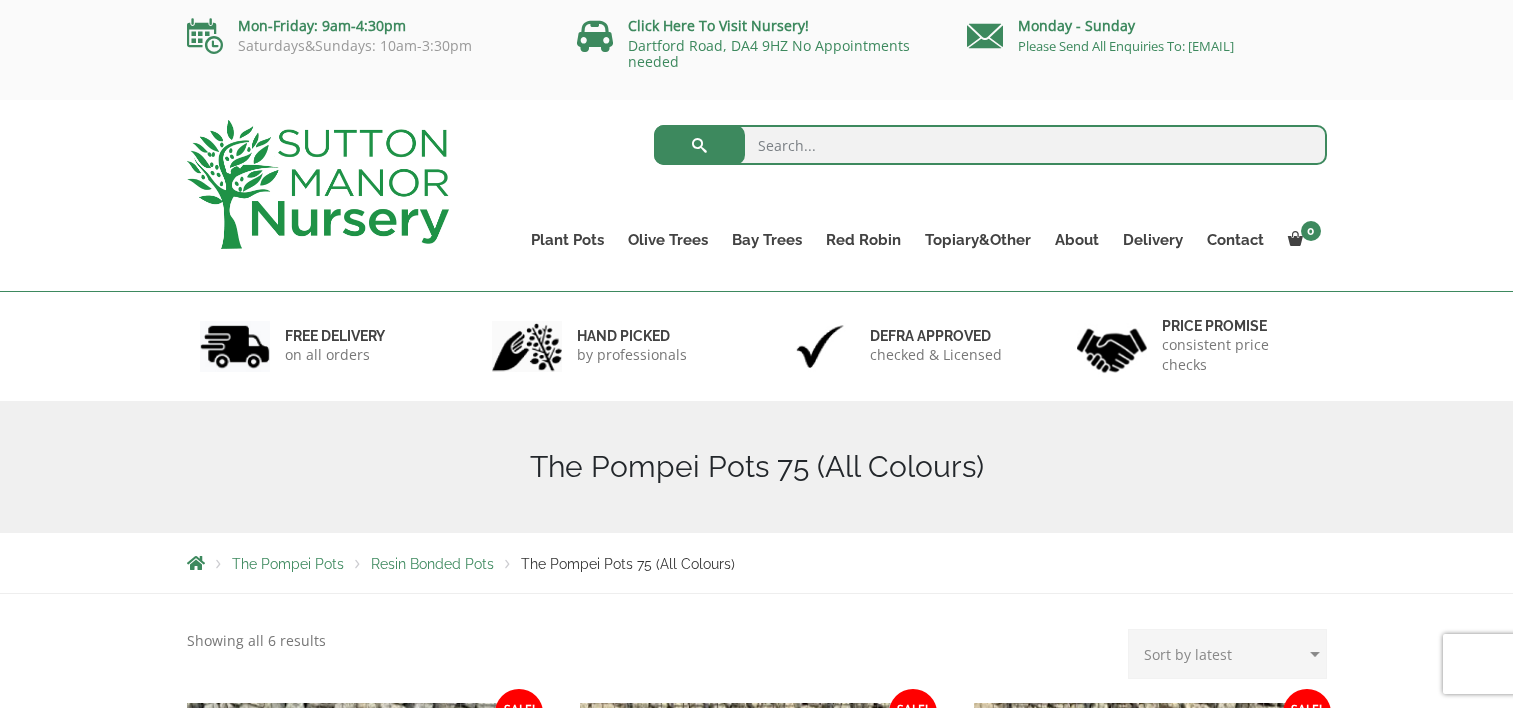 scroll, scrollTop: 0, scrollLeft: 0, axis: both 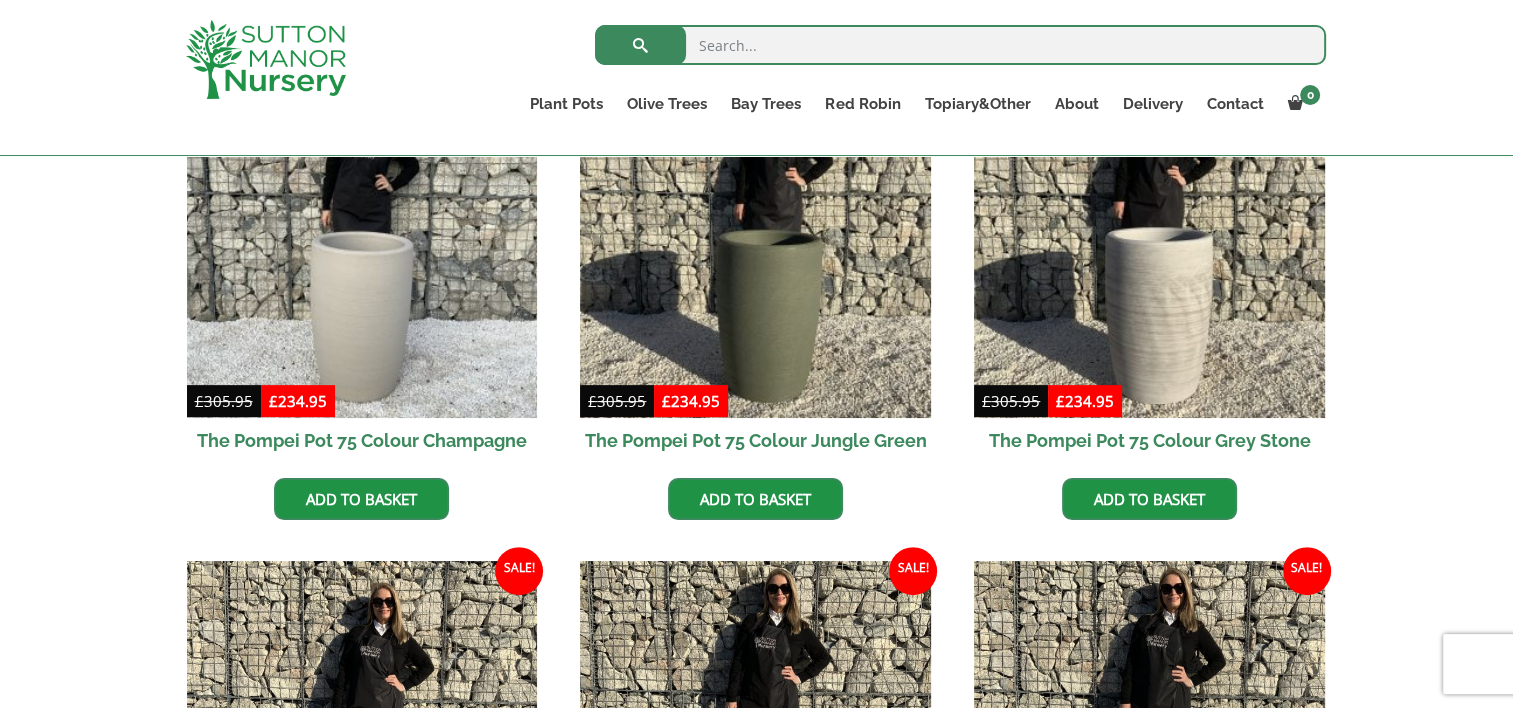 click on "The Pompei Pot 75 Colour Grey Stone" at bounding box center [1149, 440] 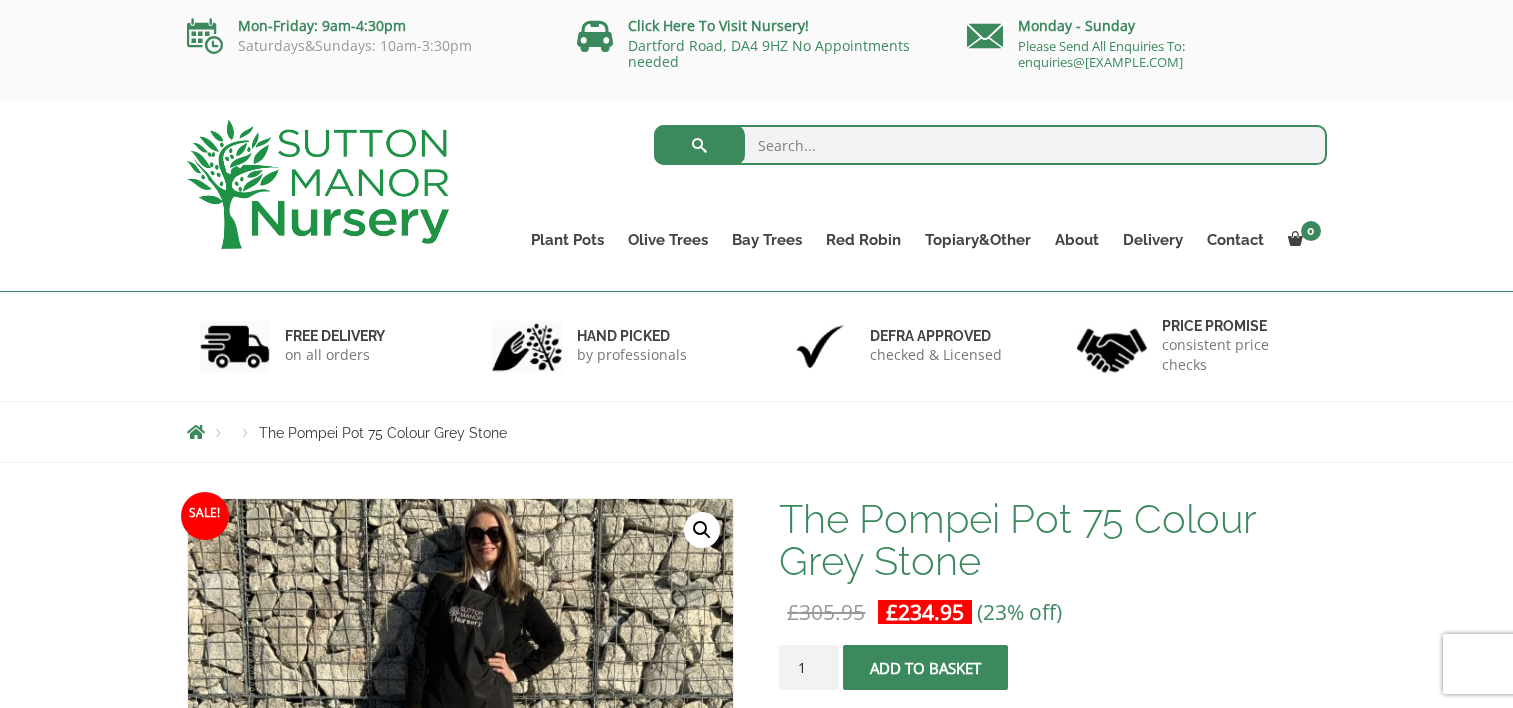 scroll, scrollTop: 284, scrollLeft: 0, axis: vertical 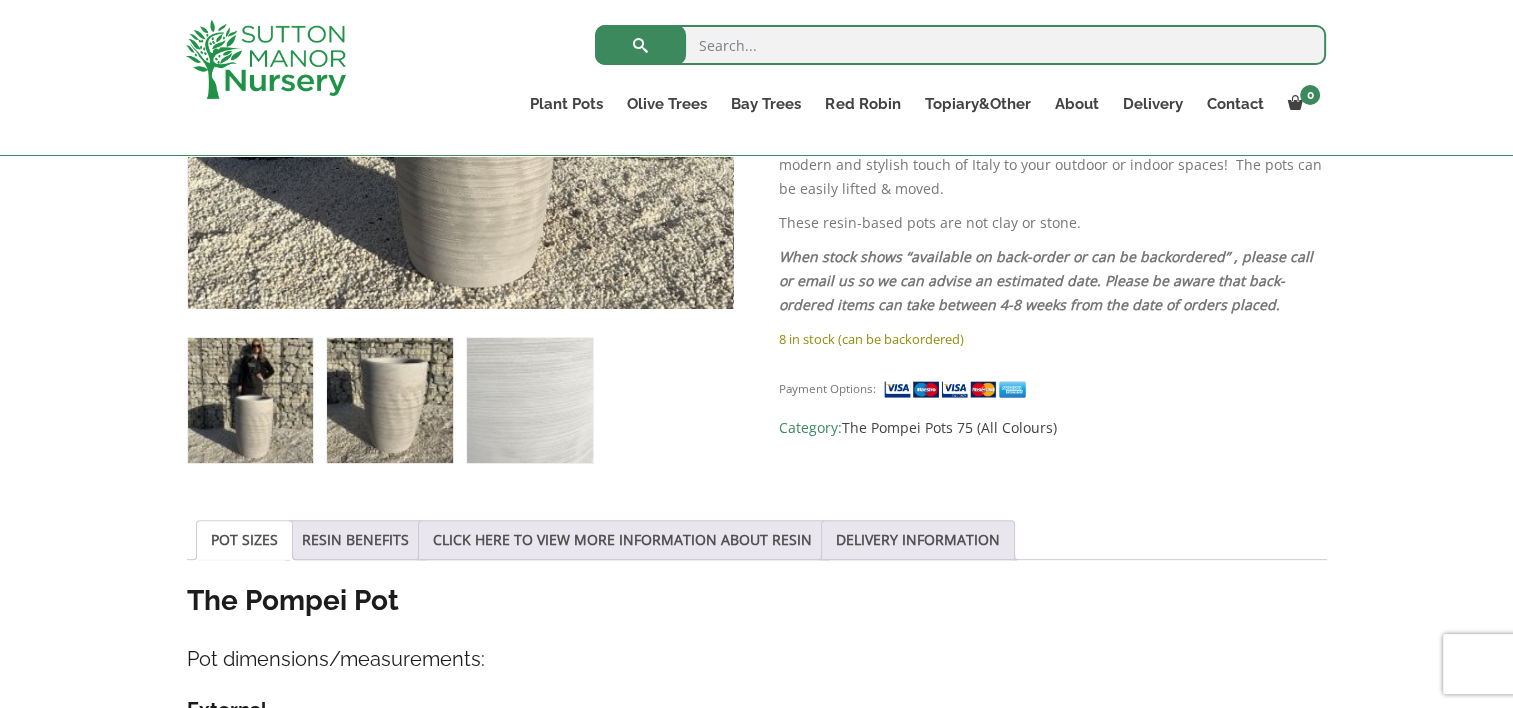 click at bounding box center [389, 400] 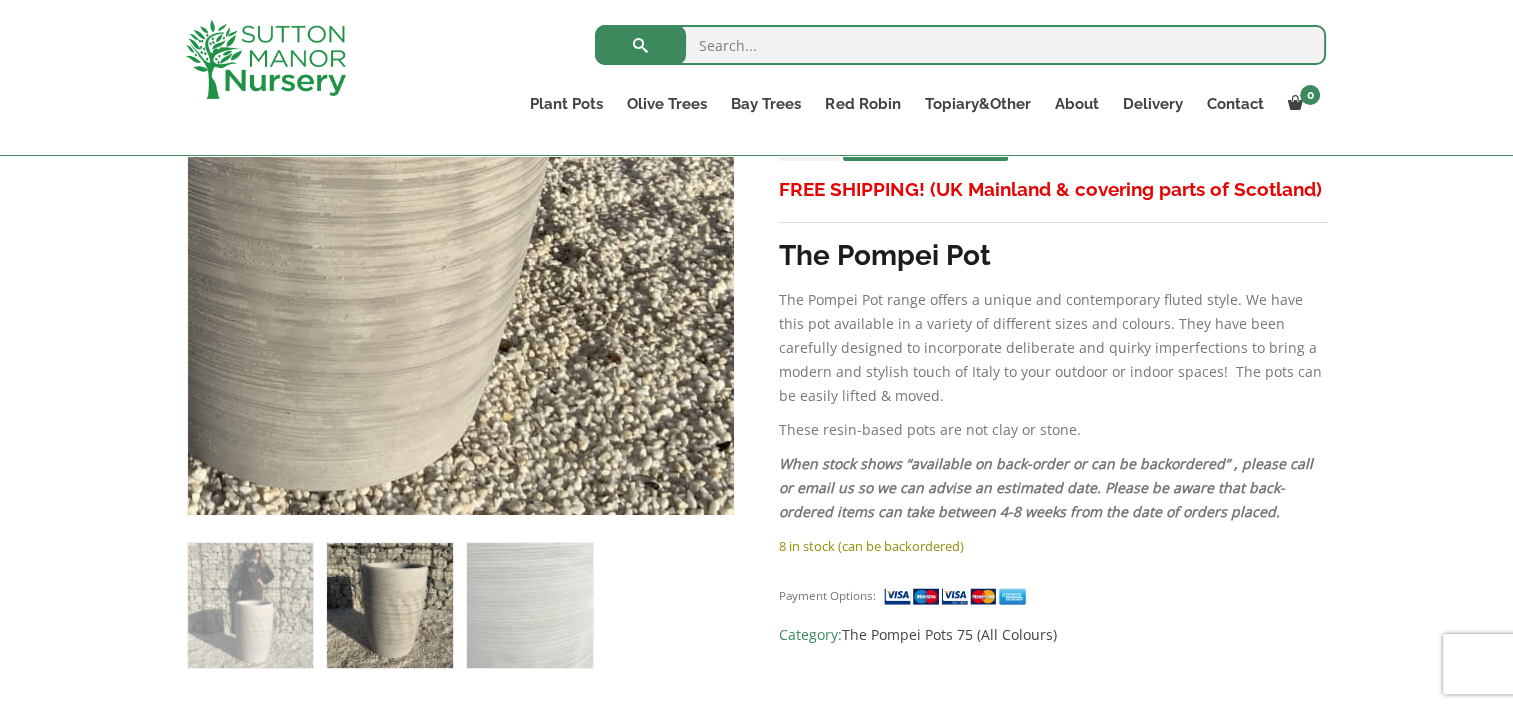 scroll, scrollTop: 500, scrollLeft: 0, axis: vertical 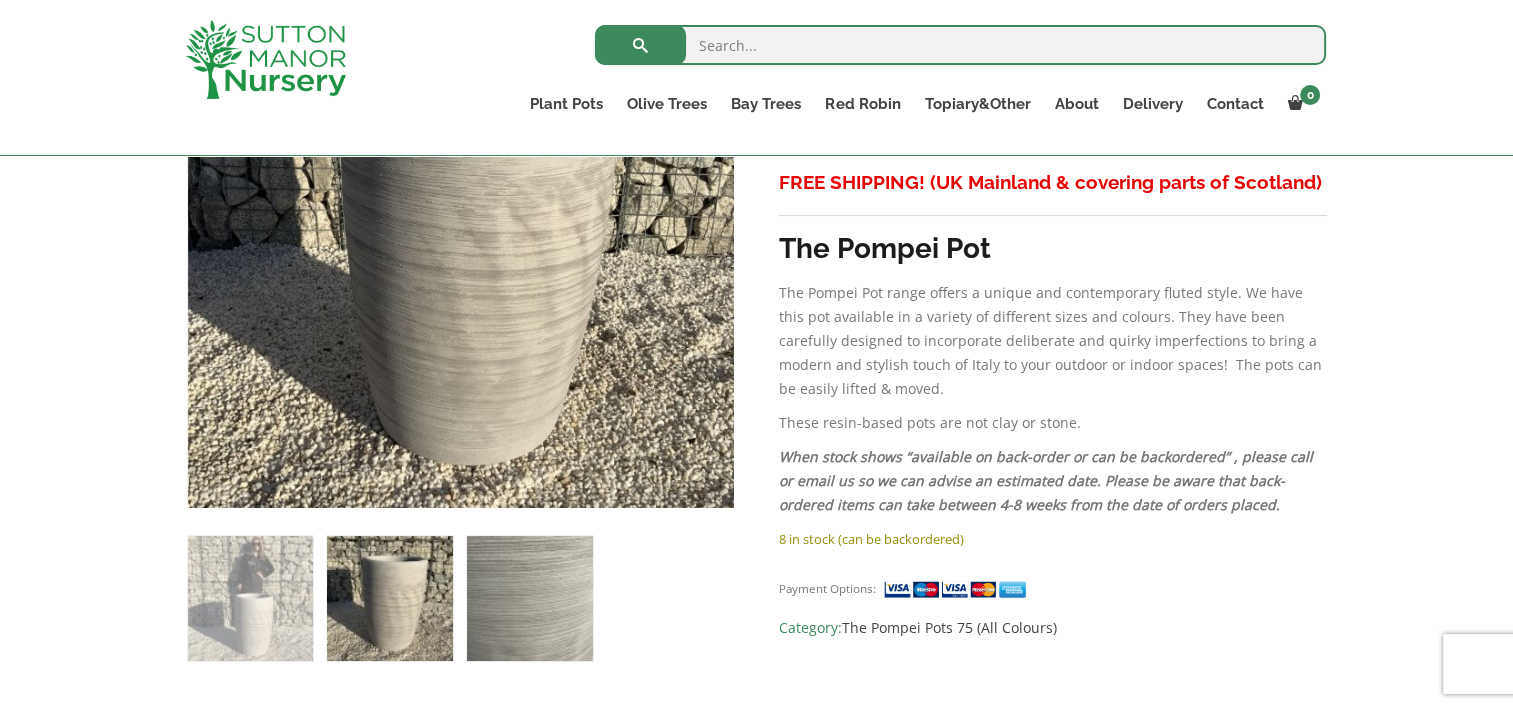 click at bounding box center (529, 598) 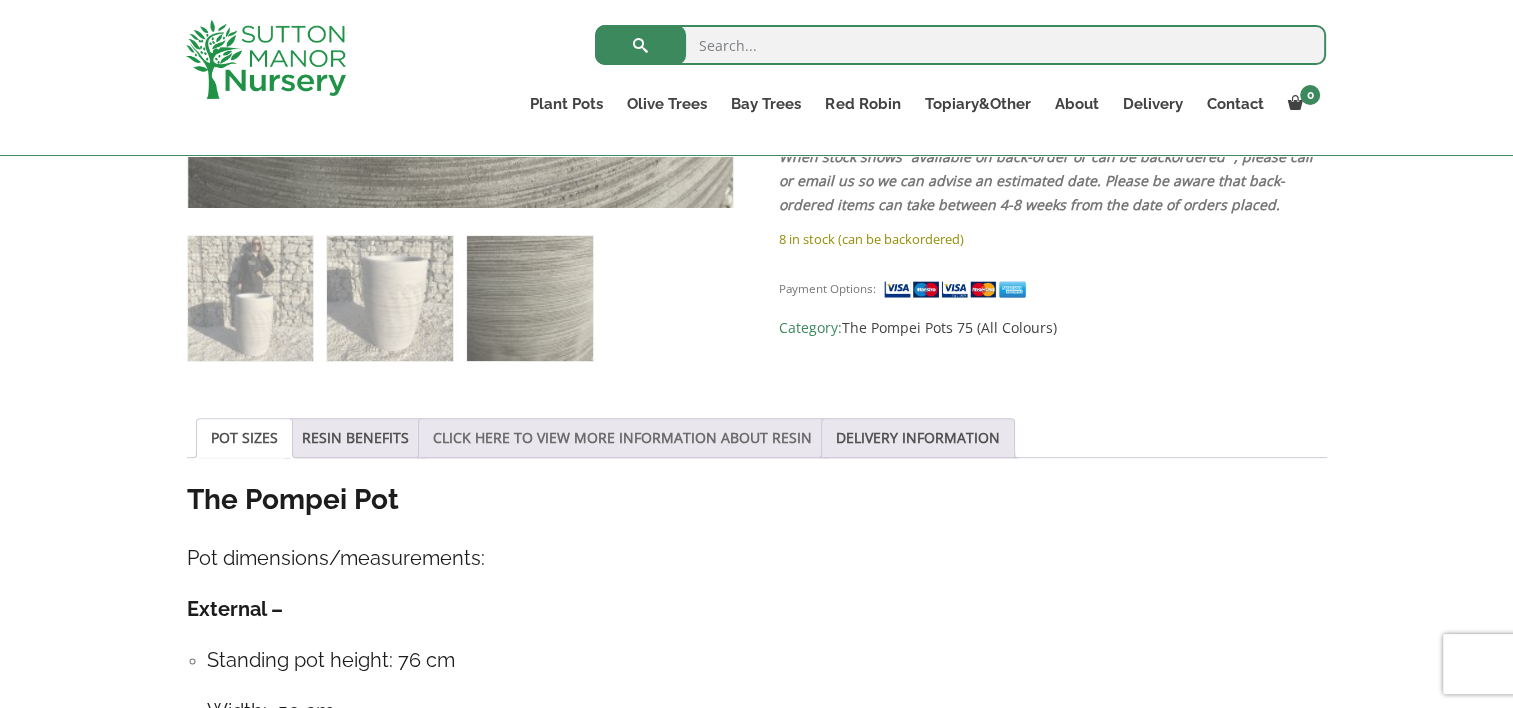 scroll, scrollTop: 800, scrollLeft: 0, axis: vertical 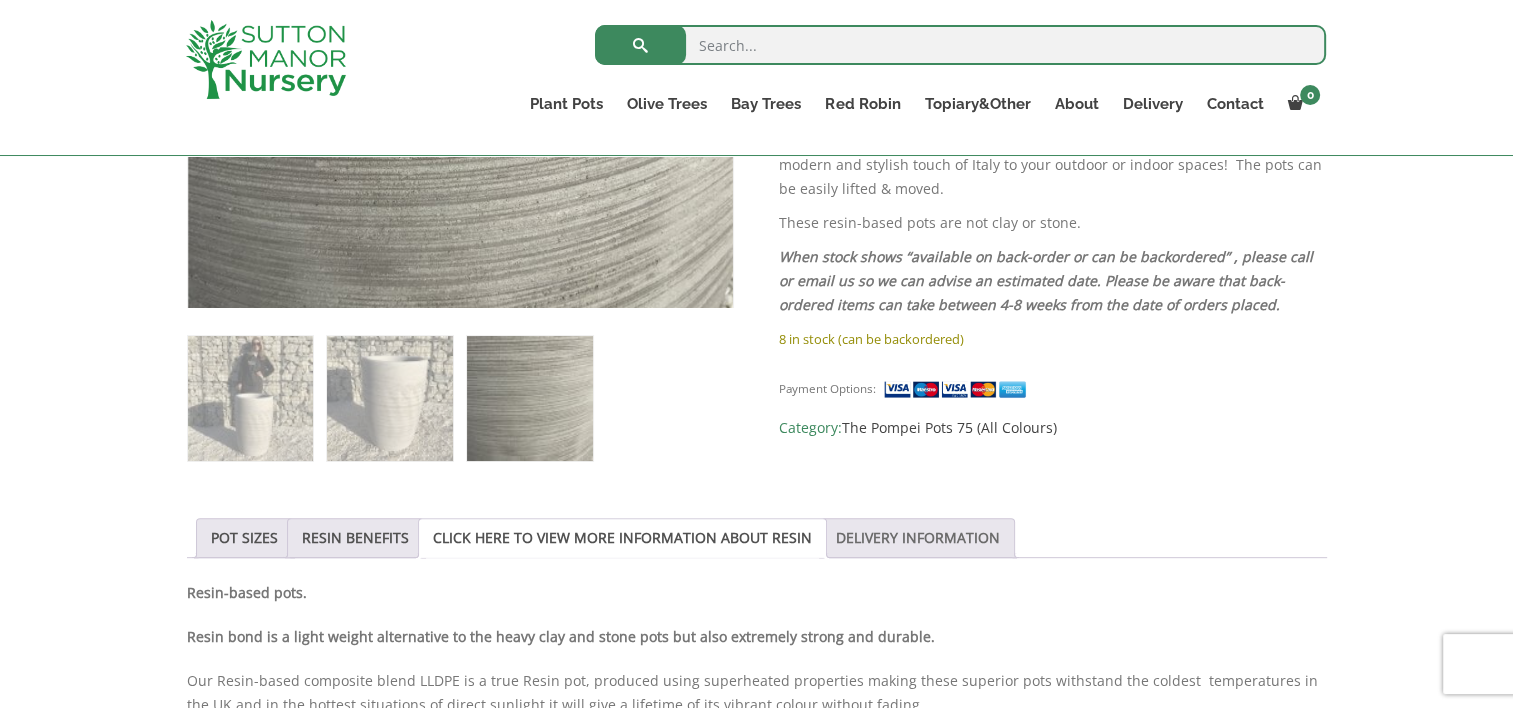 click on "DELIVERY INFORMATION" at bounding box center (918, 538) 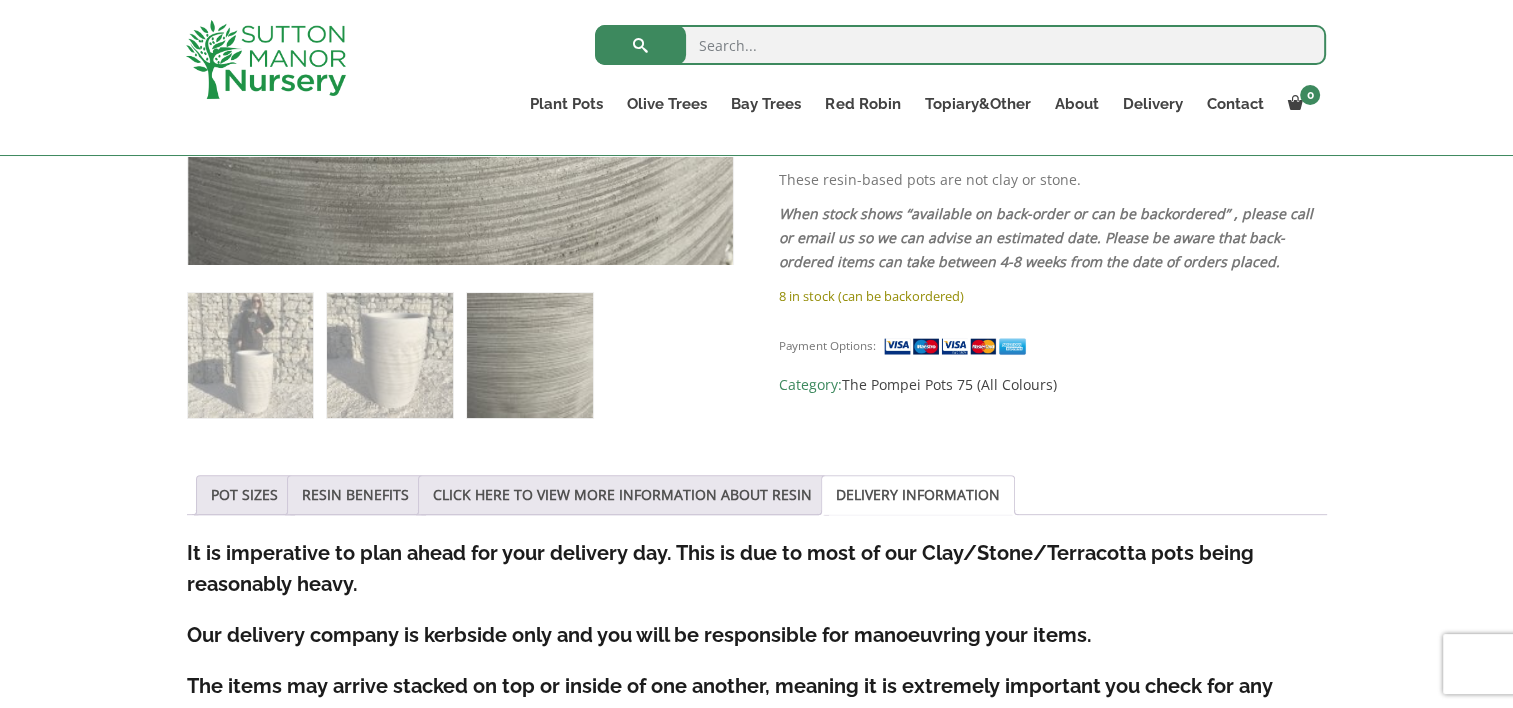 scroll, scrollTop: 700, scrollLeft: 0, axis: vertical 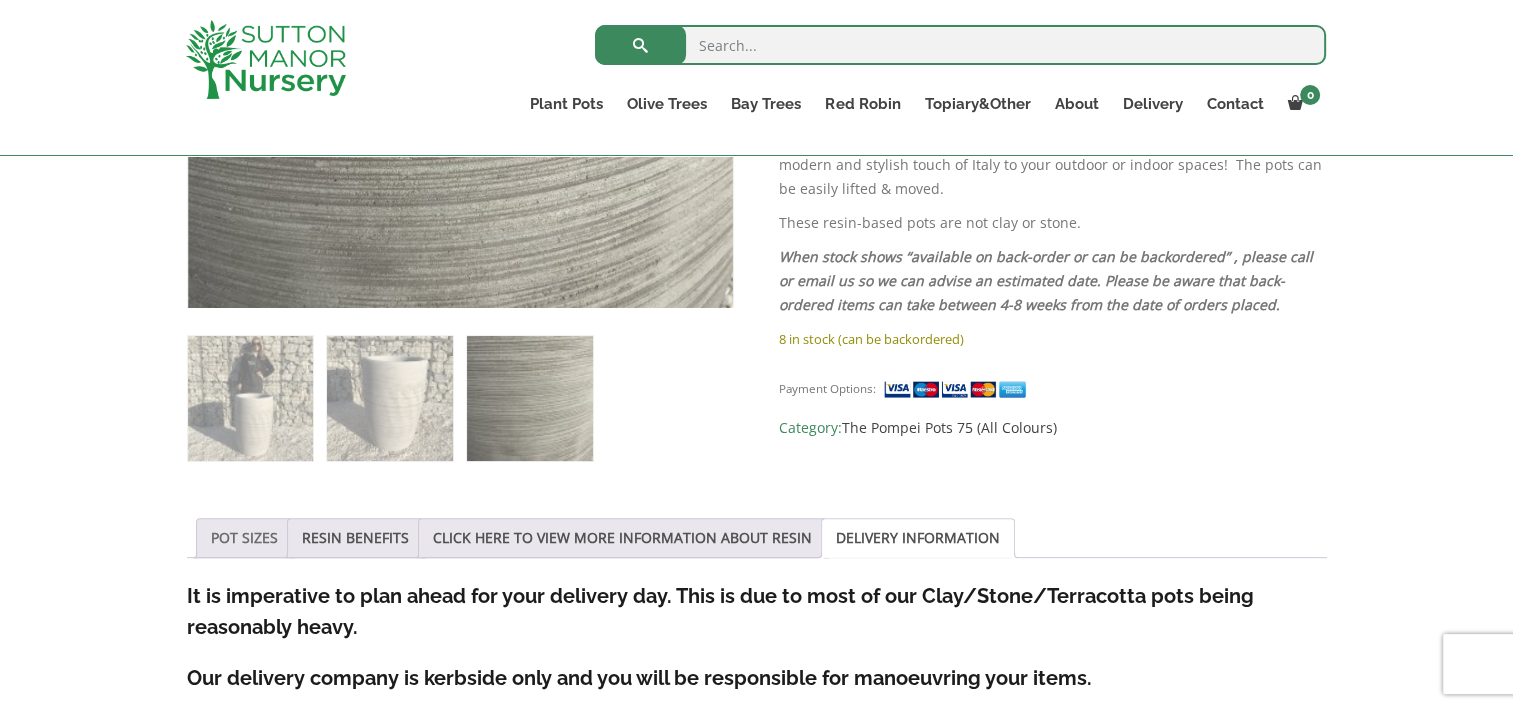 click on "POT SIZES" at bounding box center (244, 538) 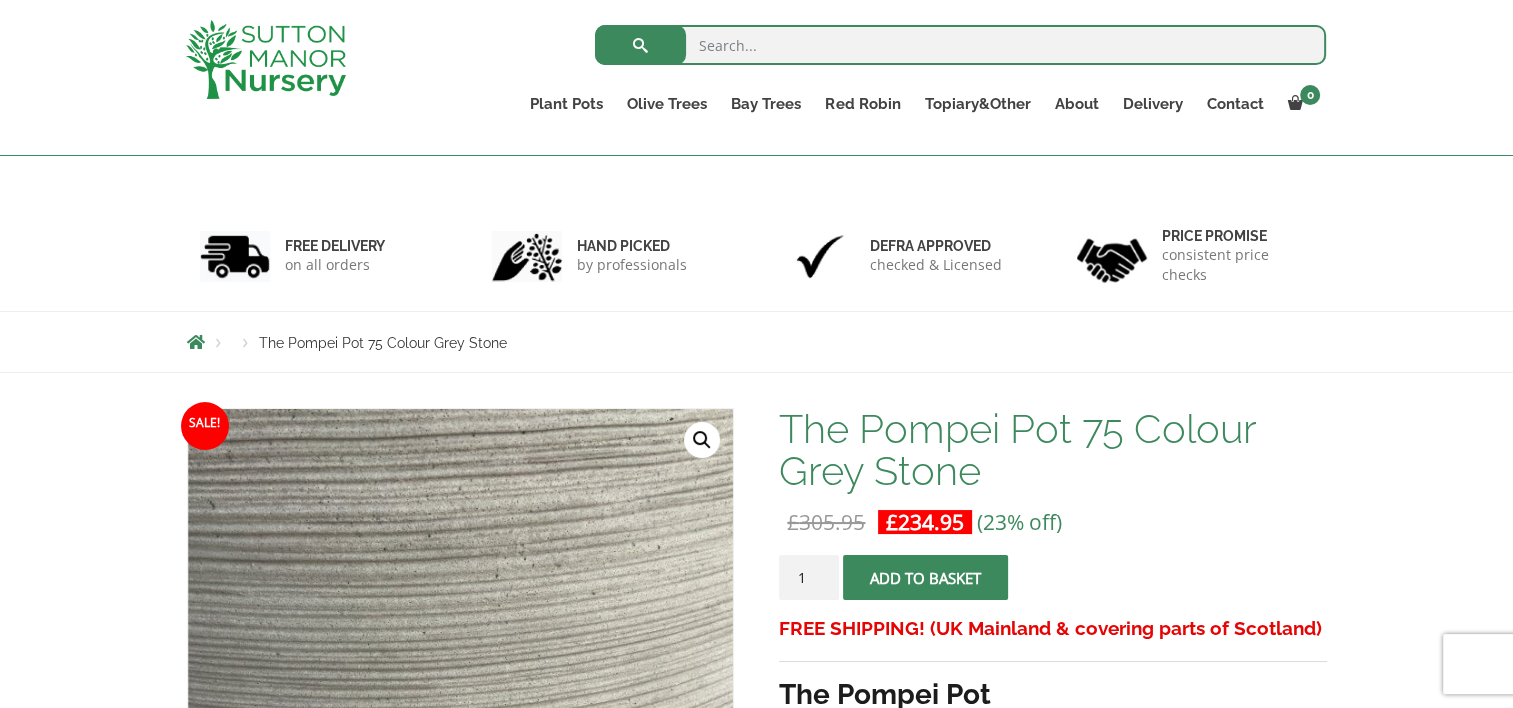 scroll, scrollTop: 0, scrollLeft: 0, axis: both 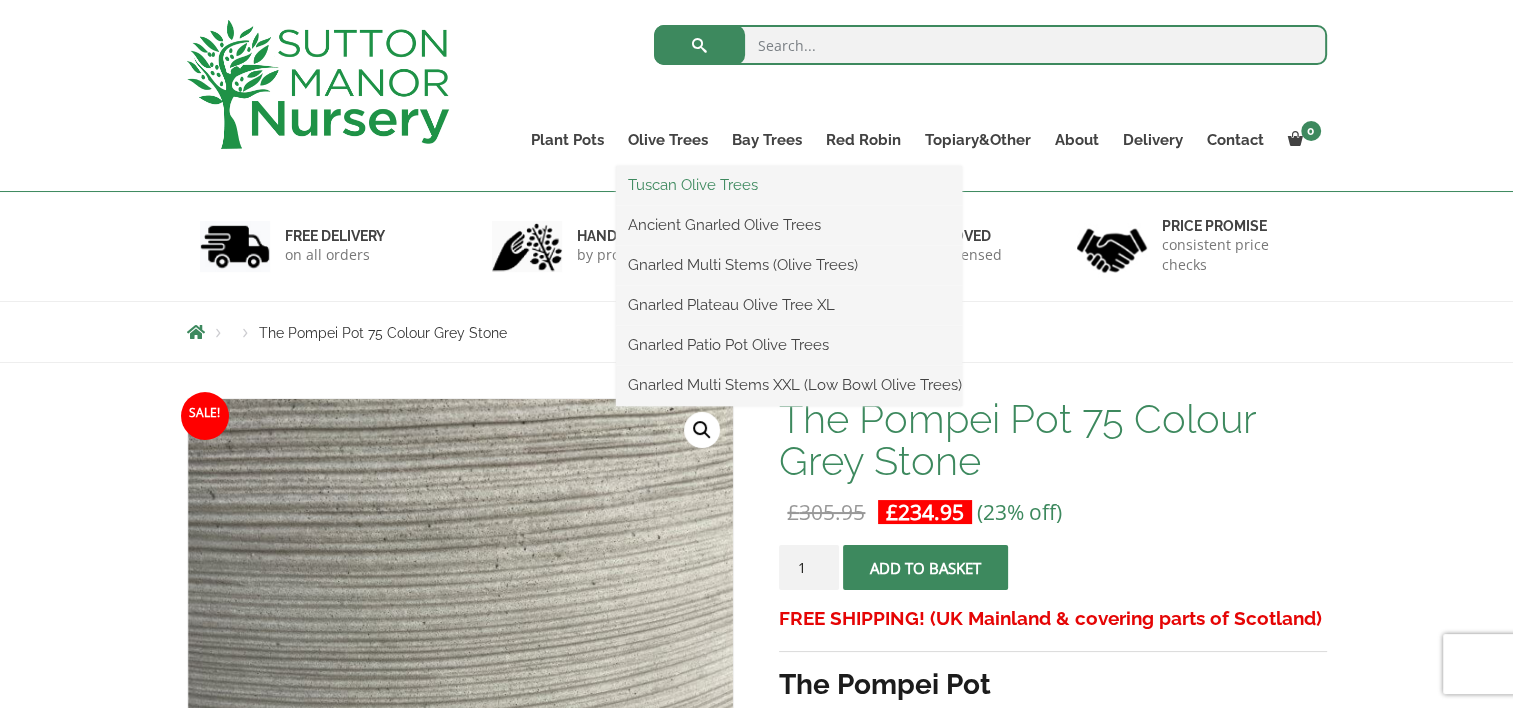 click on "Tuscan Olive Trees" at bounding box center [789, 185] 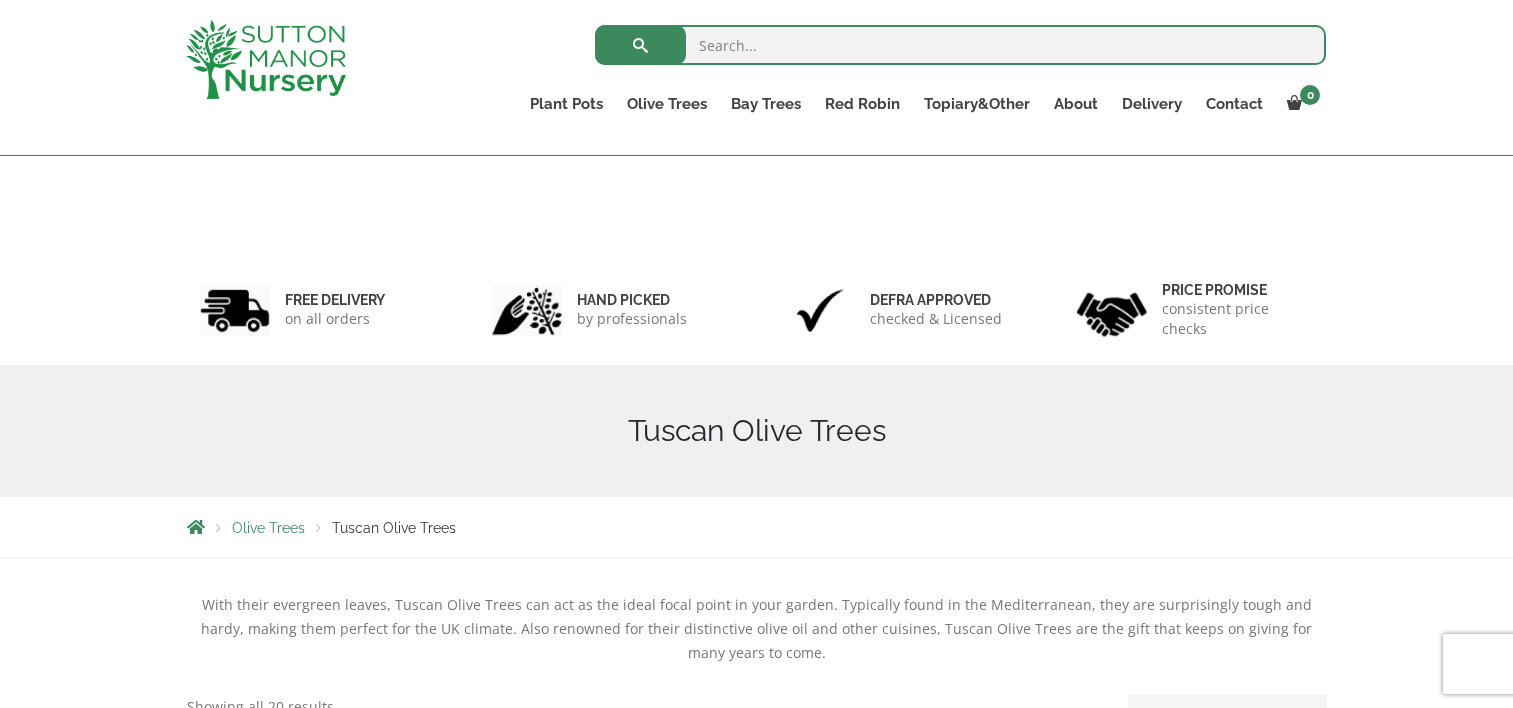 scroll, scrollTop: 300, scrollLeft: 0, axis: vertical 